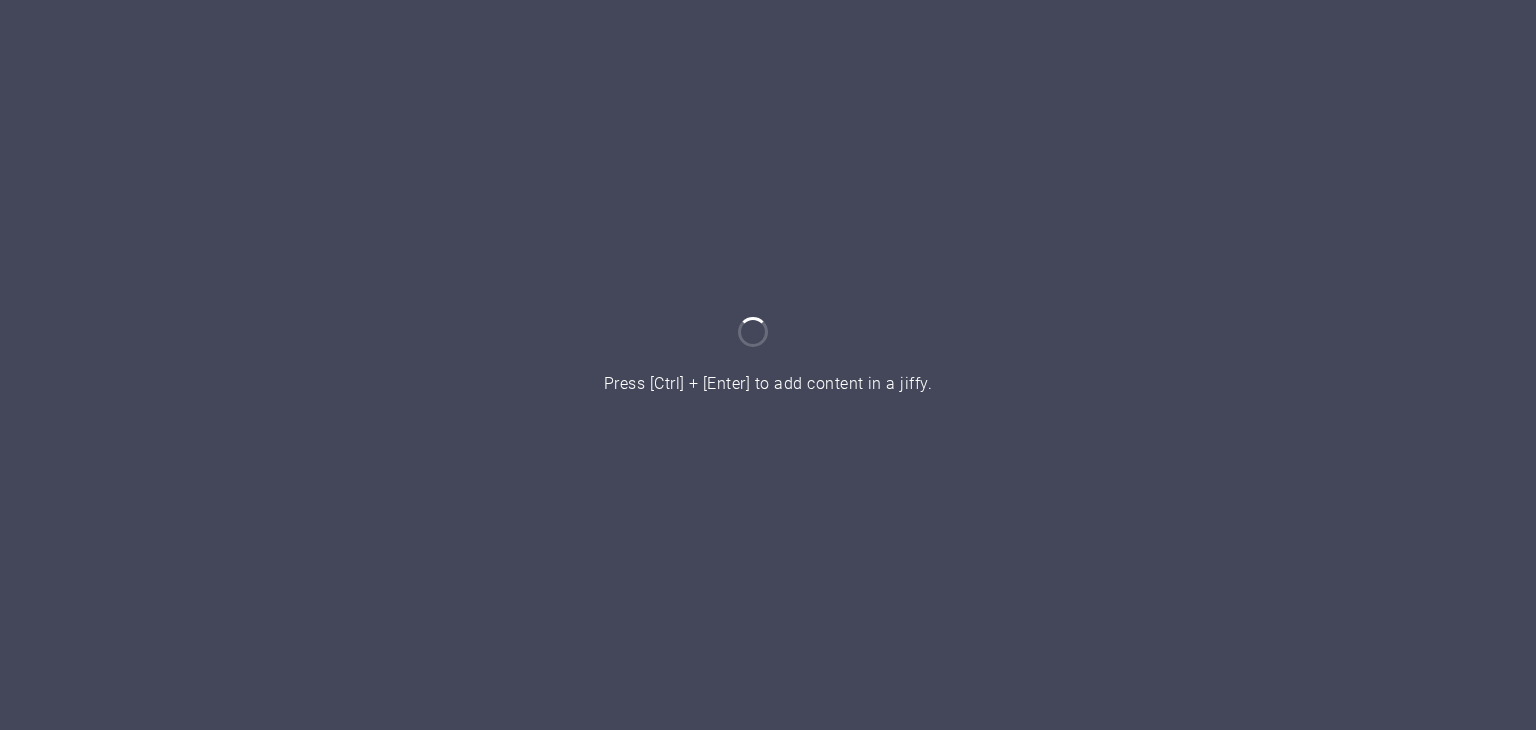 scroll, scrollTop: 0, scrollLeft: 0, axis: both 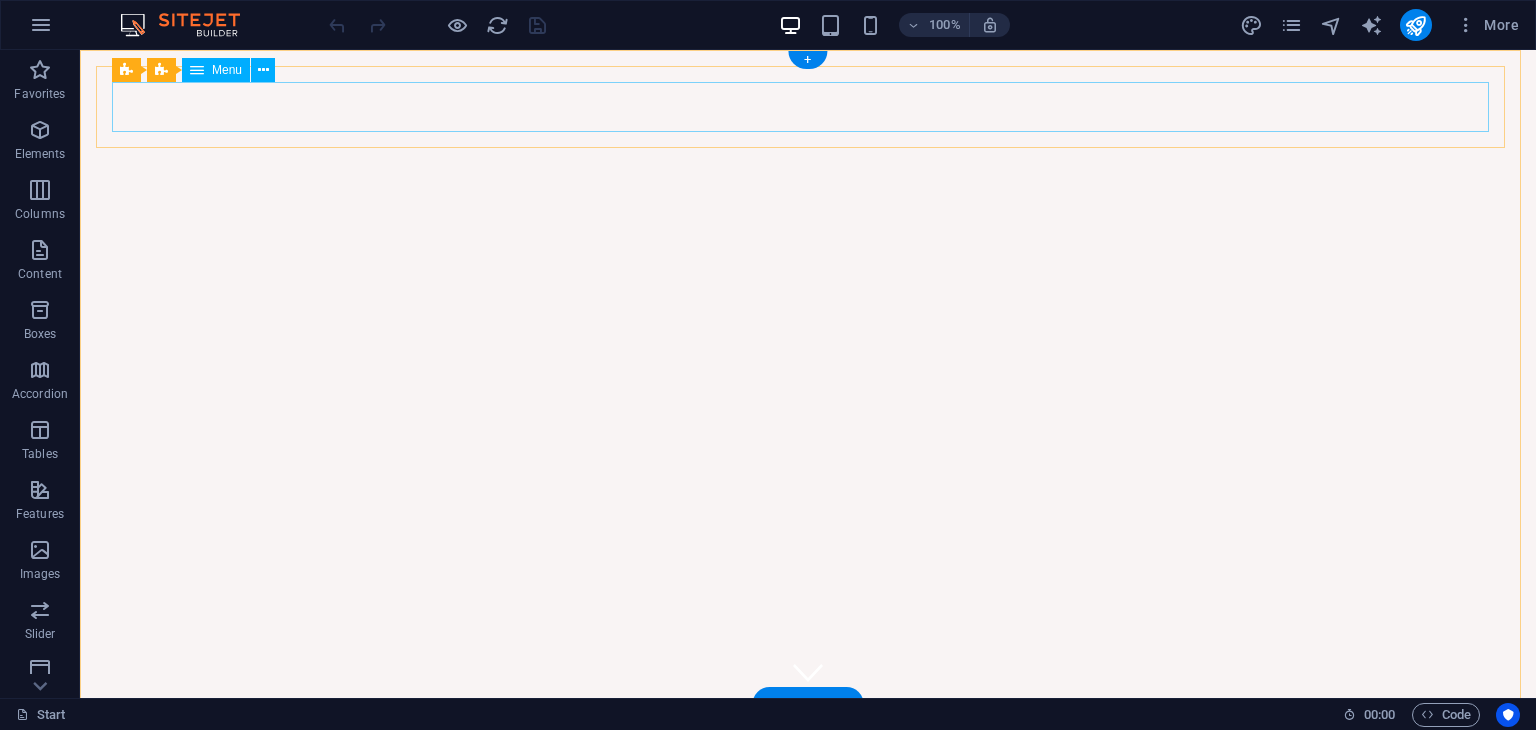 click on "Start All Destinations Tours and Safaris Safaris And Accomodations Ticketing About us Enquiry" at bounding box center [808, 761] 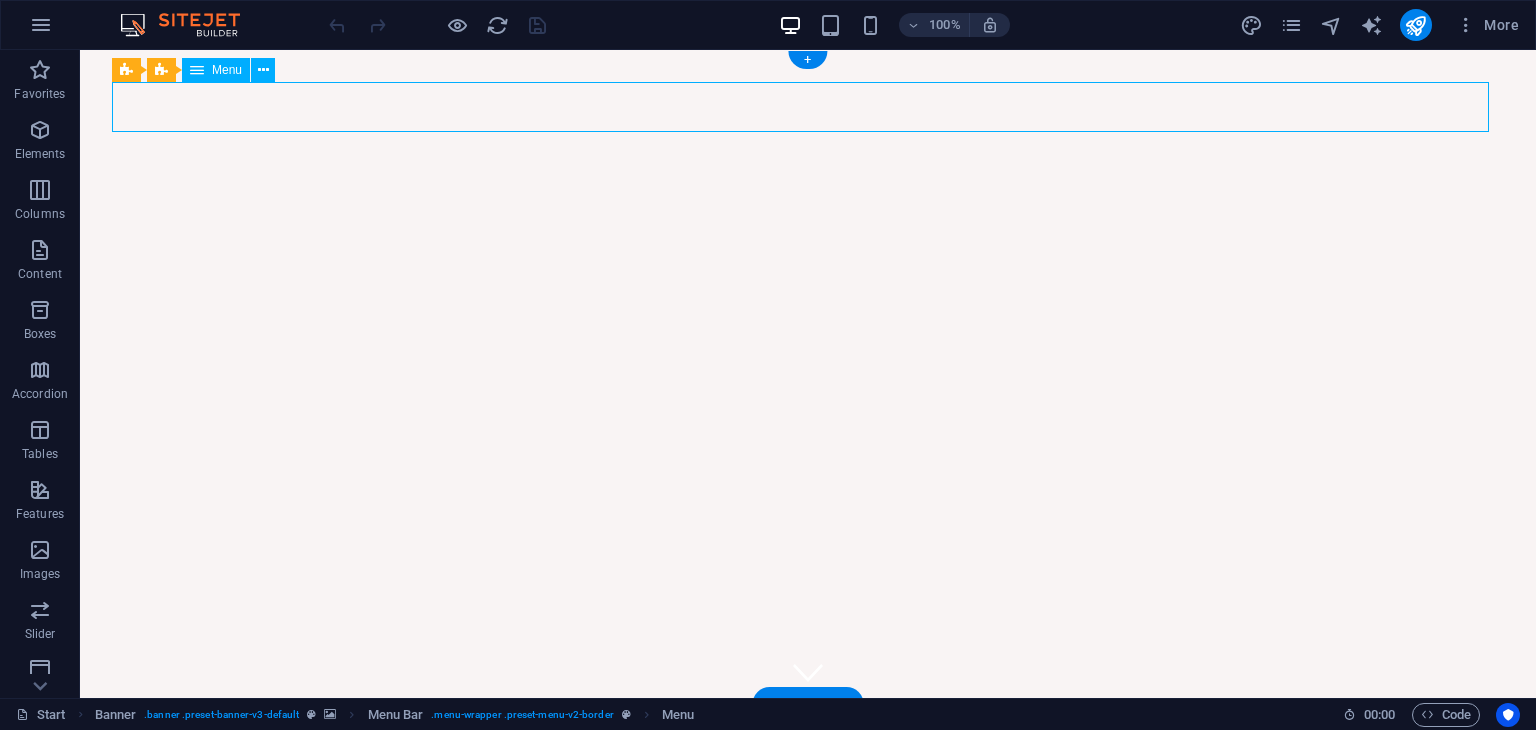 drag, startPoint x: 1476, startPoint y: 98, endPoint x: 1328, endPoint y: 90, distance: 148.21606 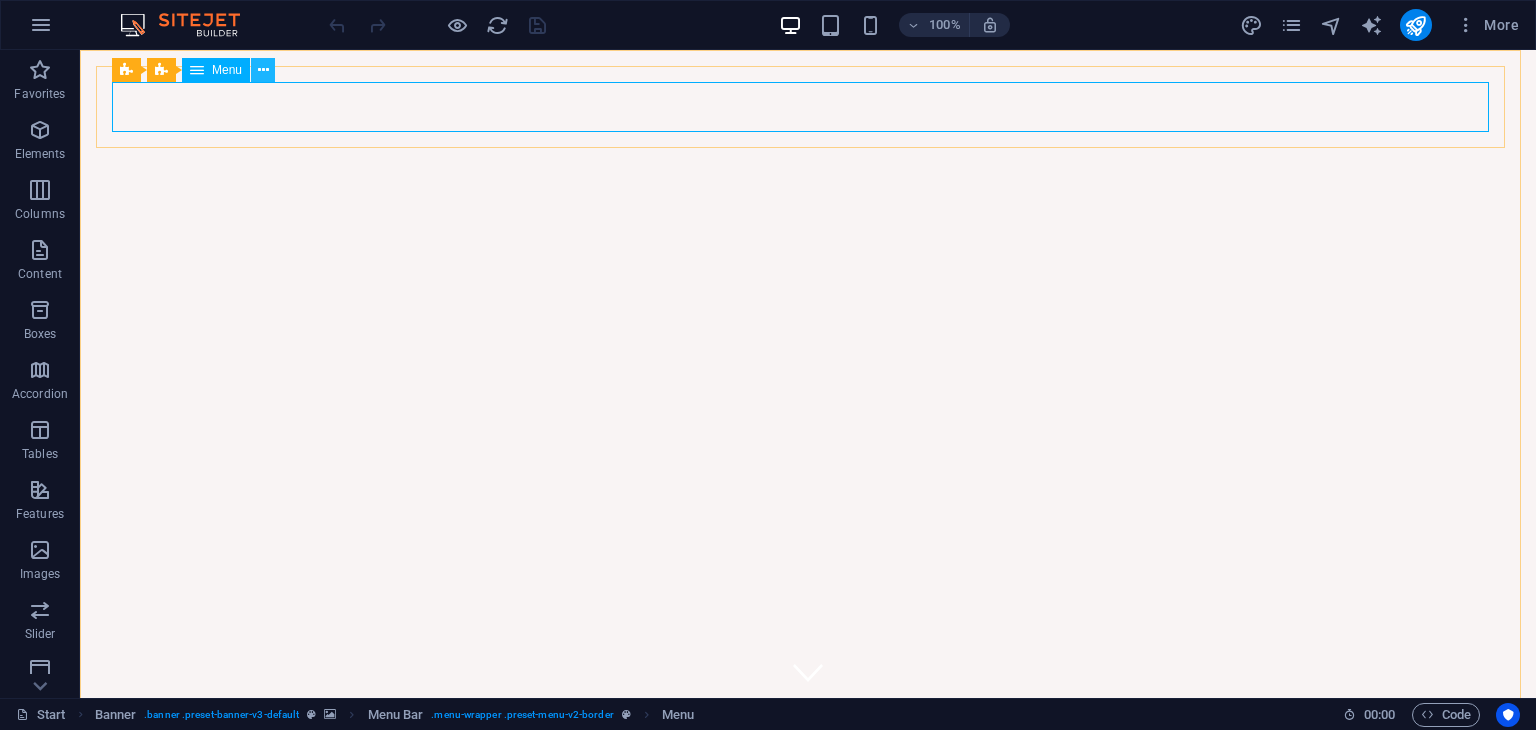click at bounding box center (263, 70) 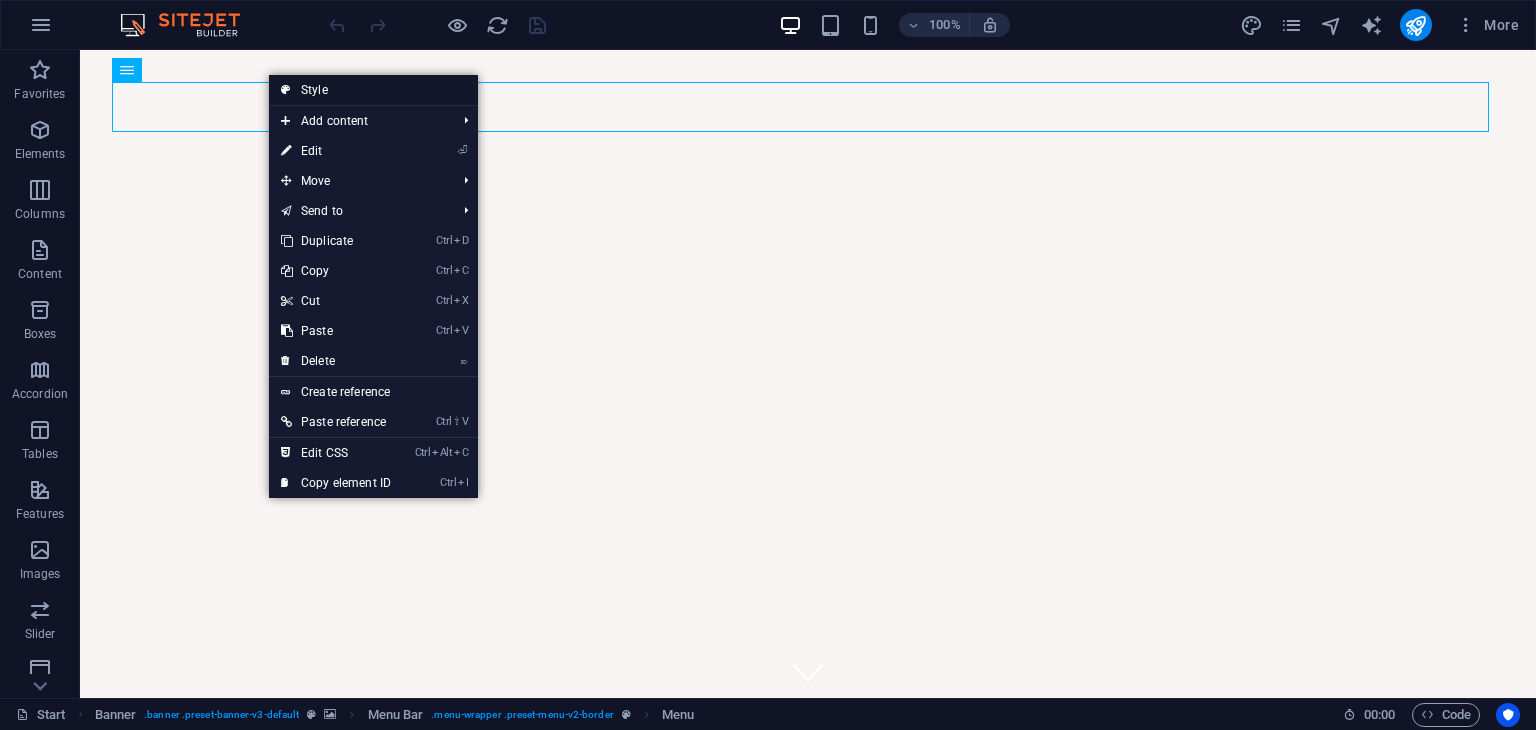 click on "Style" at bounding box center [373, 90] 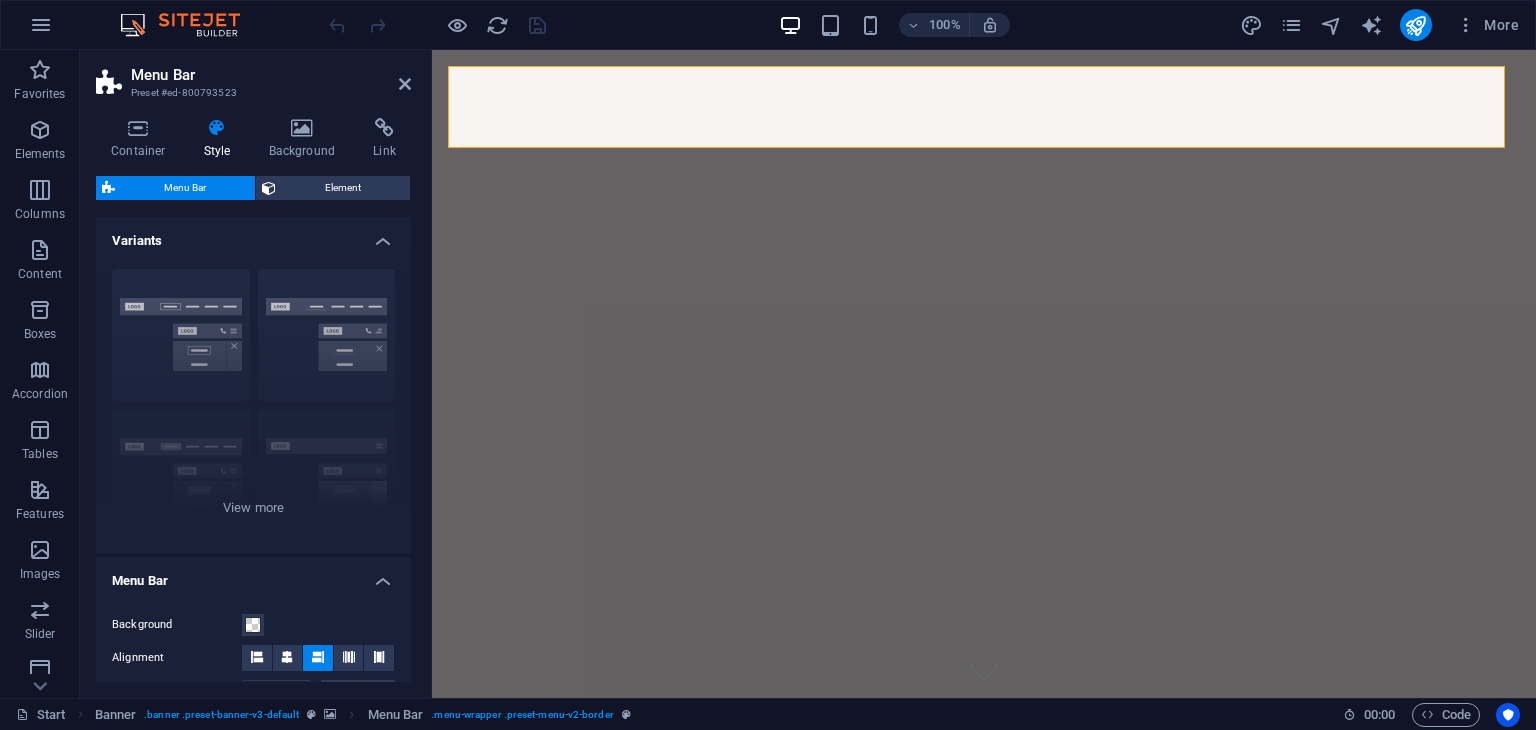 drag, startPoint x: 405, startPoint y: 249, endPoint x: 410, endPoint y: 326, distance: 77.16217 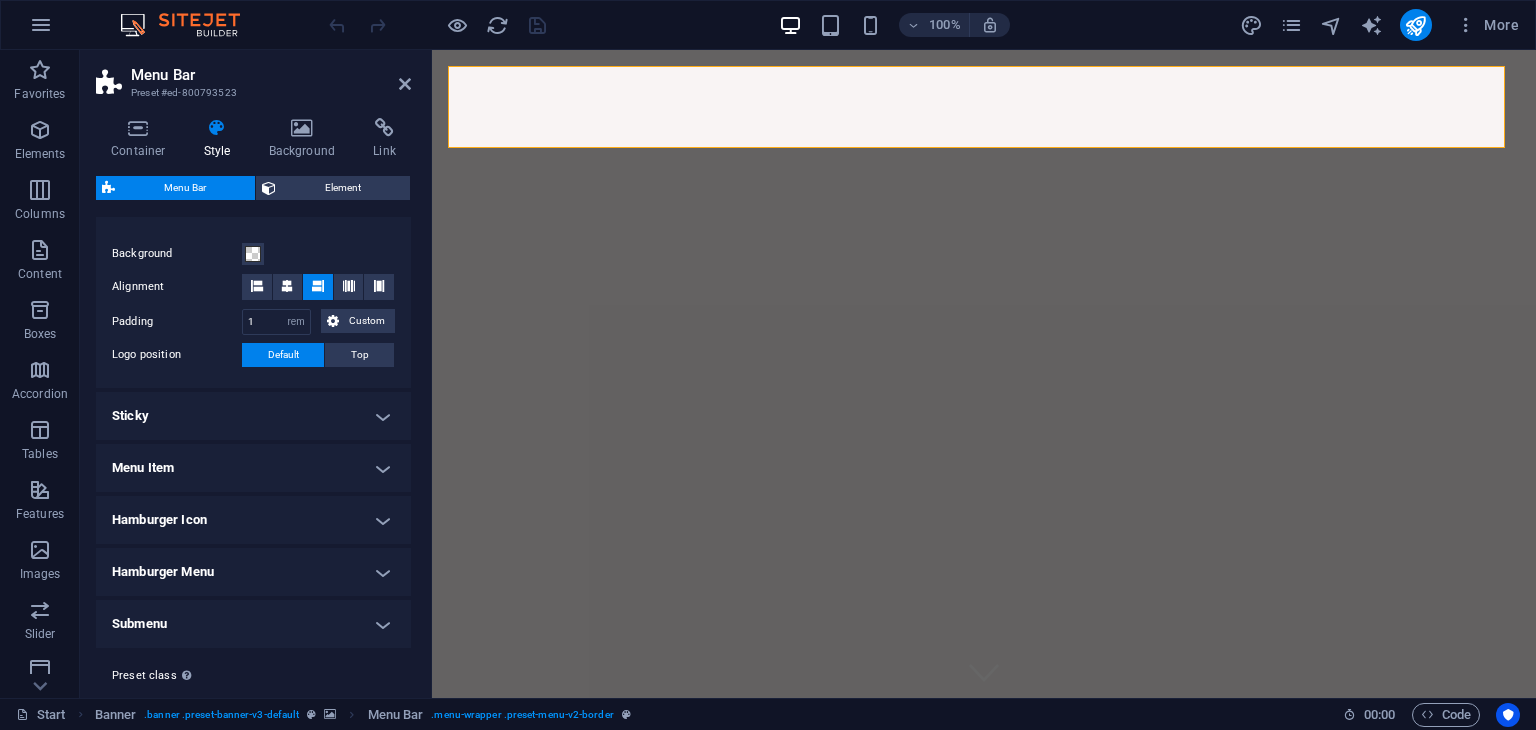 scroll, scrollTop: 416, scrollLeft: 0, axis: vertical 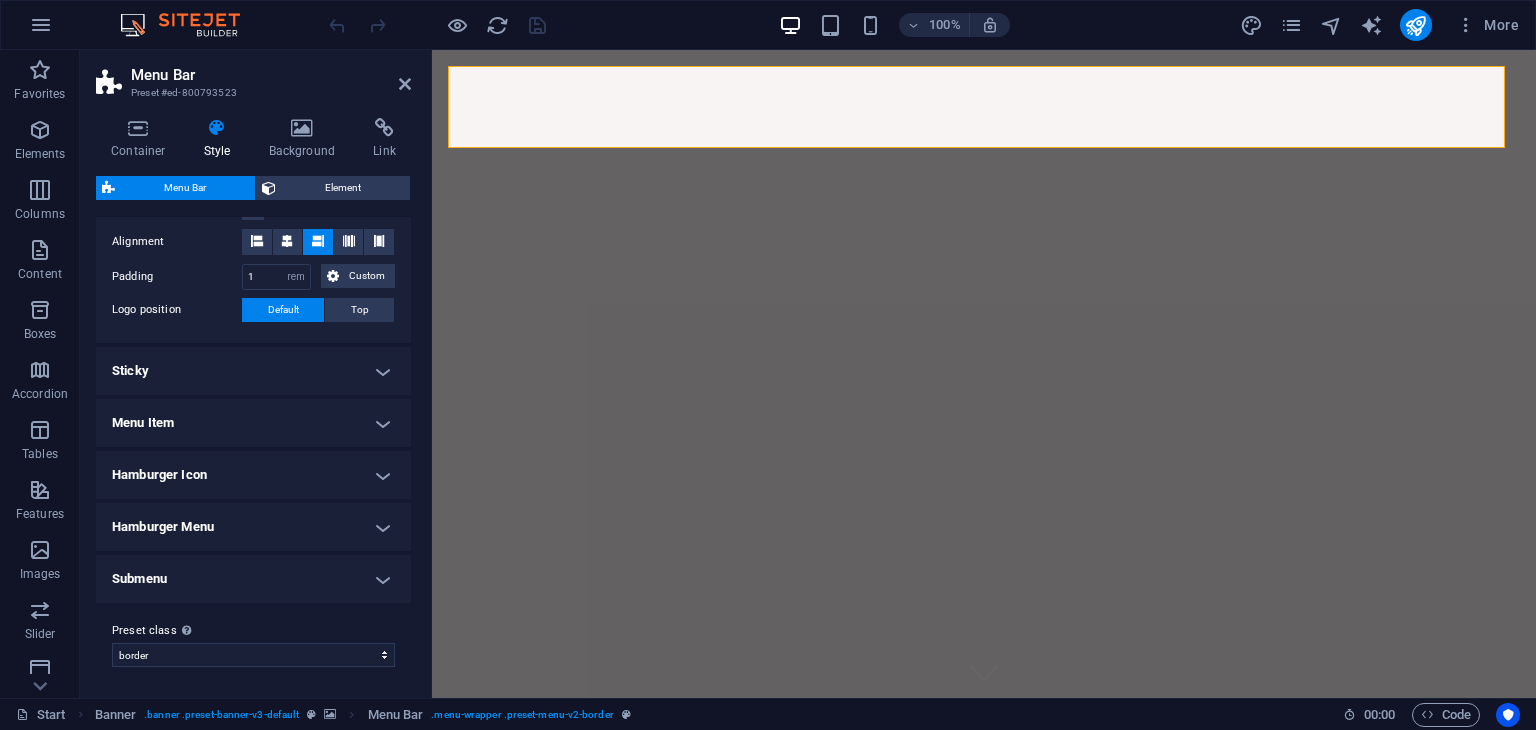 click on "Submenu" at bounding box center (253, 579) 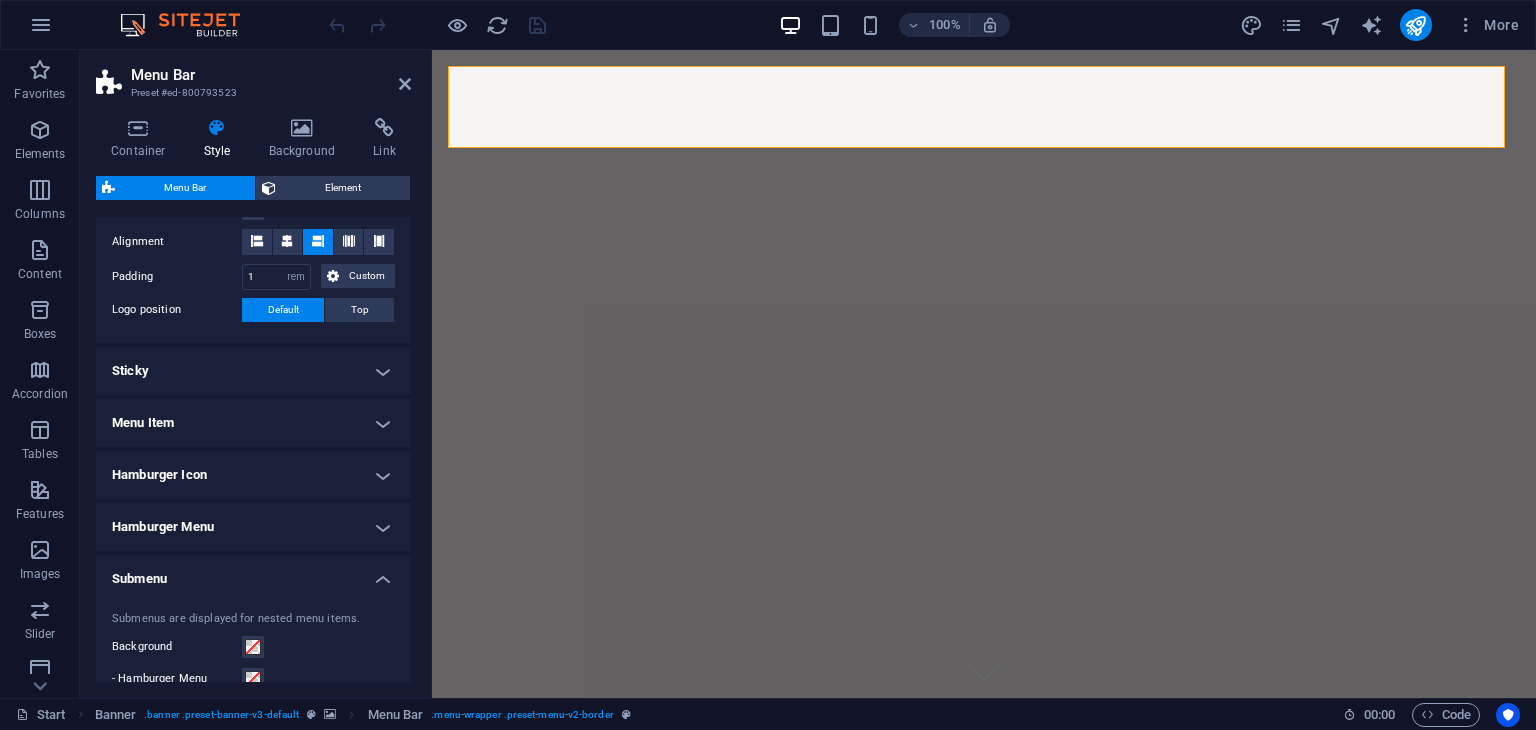 click on "Submenu" at bounding box center [253, 573] 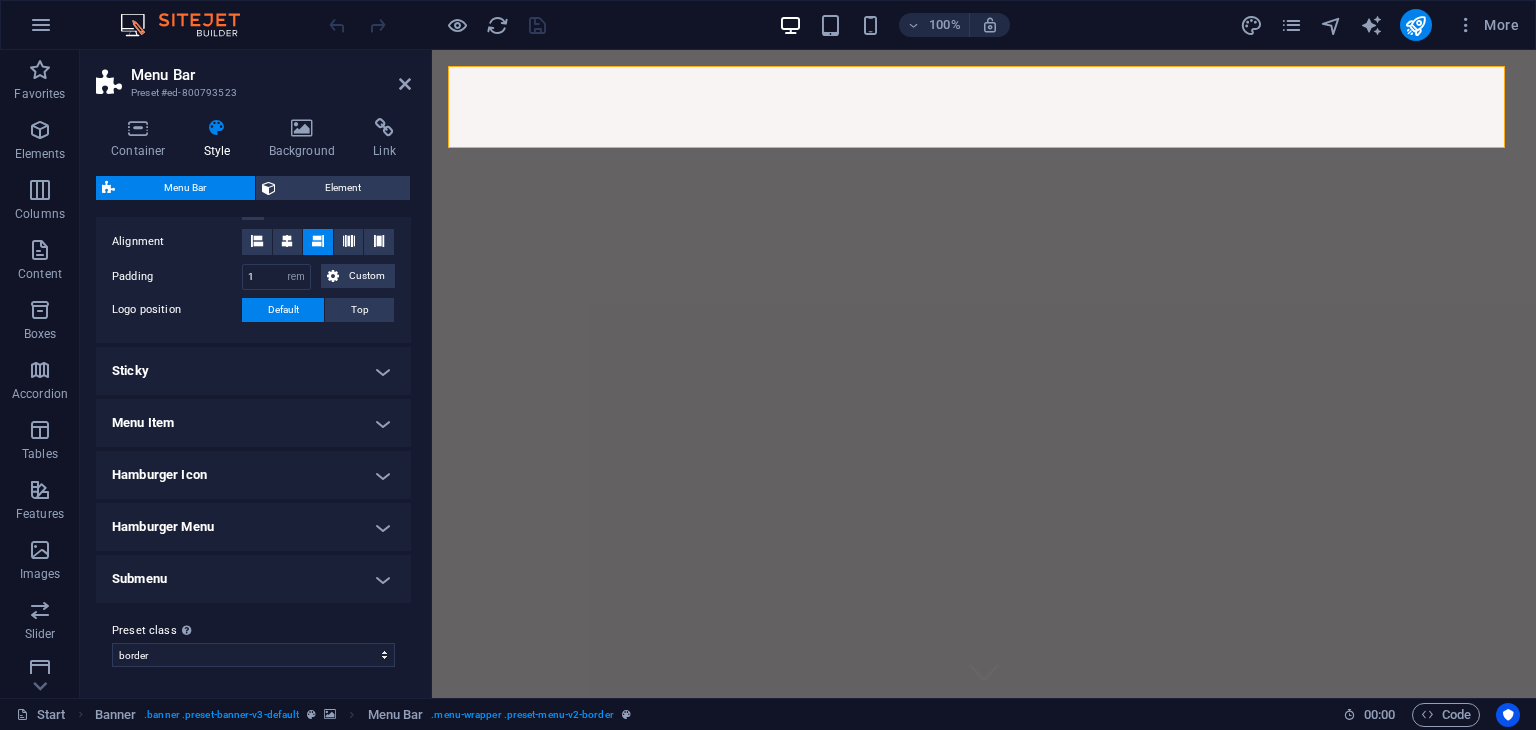click on "Sticky" at bounding box center [253, 371] 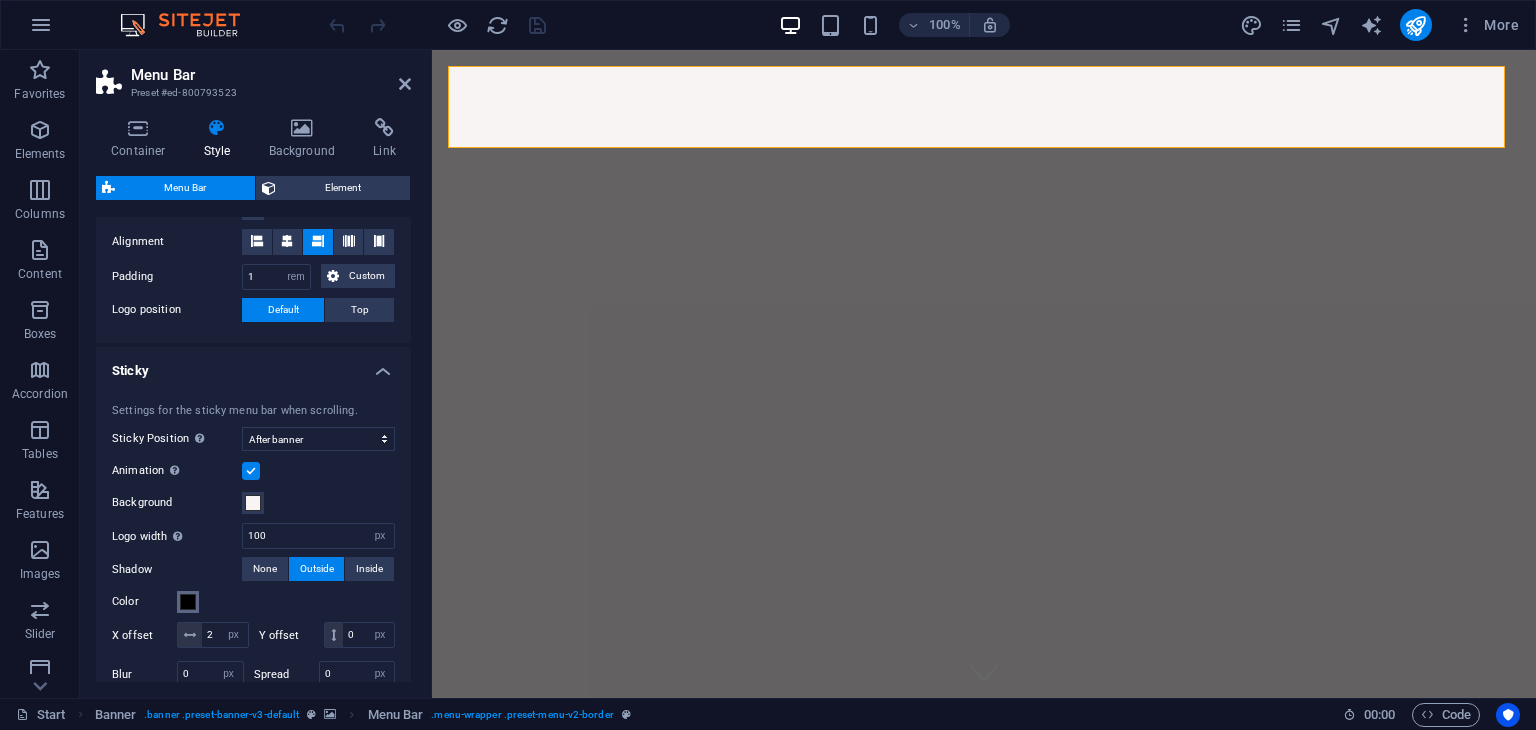 click at bounding box center [188, 602] 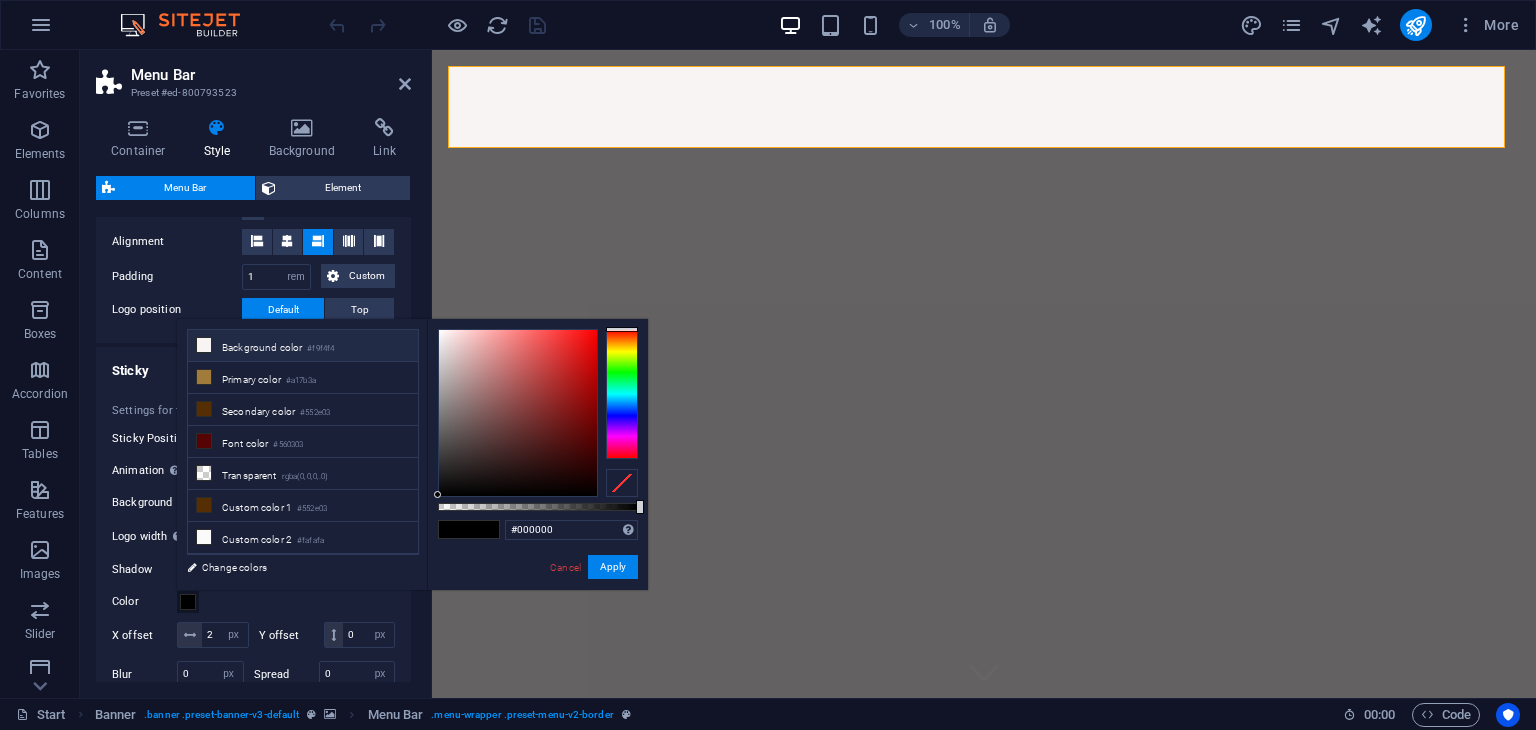 click on "Background color
#f9f4f4" at bounding box center (303, 346) 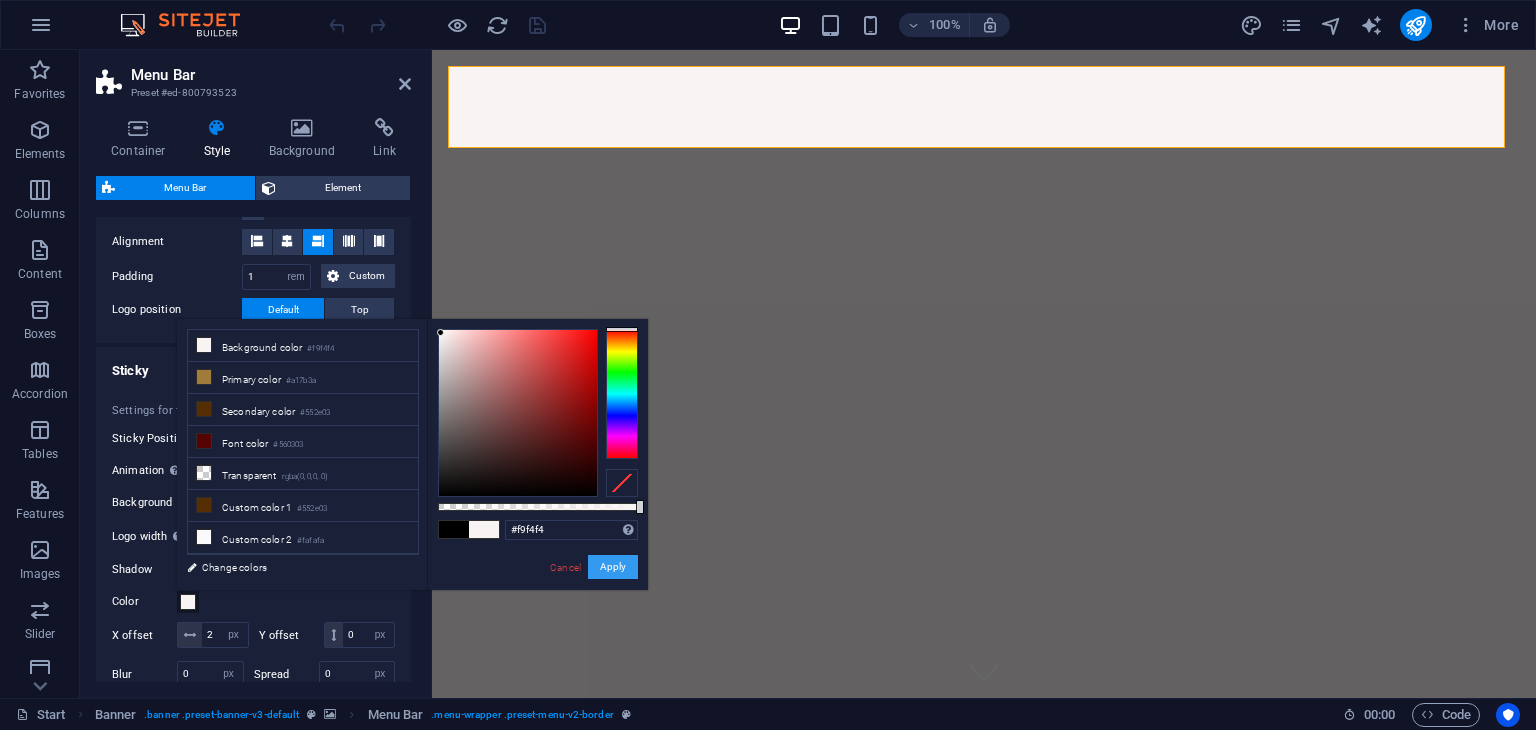 click on "Apply" at bounding box center (613, 567) 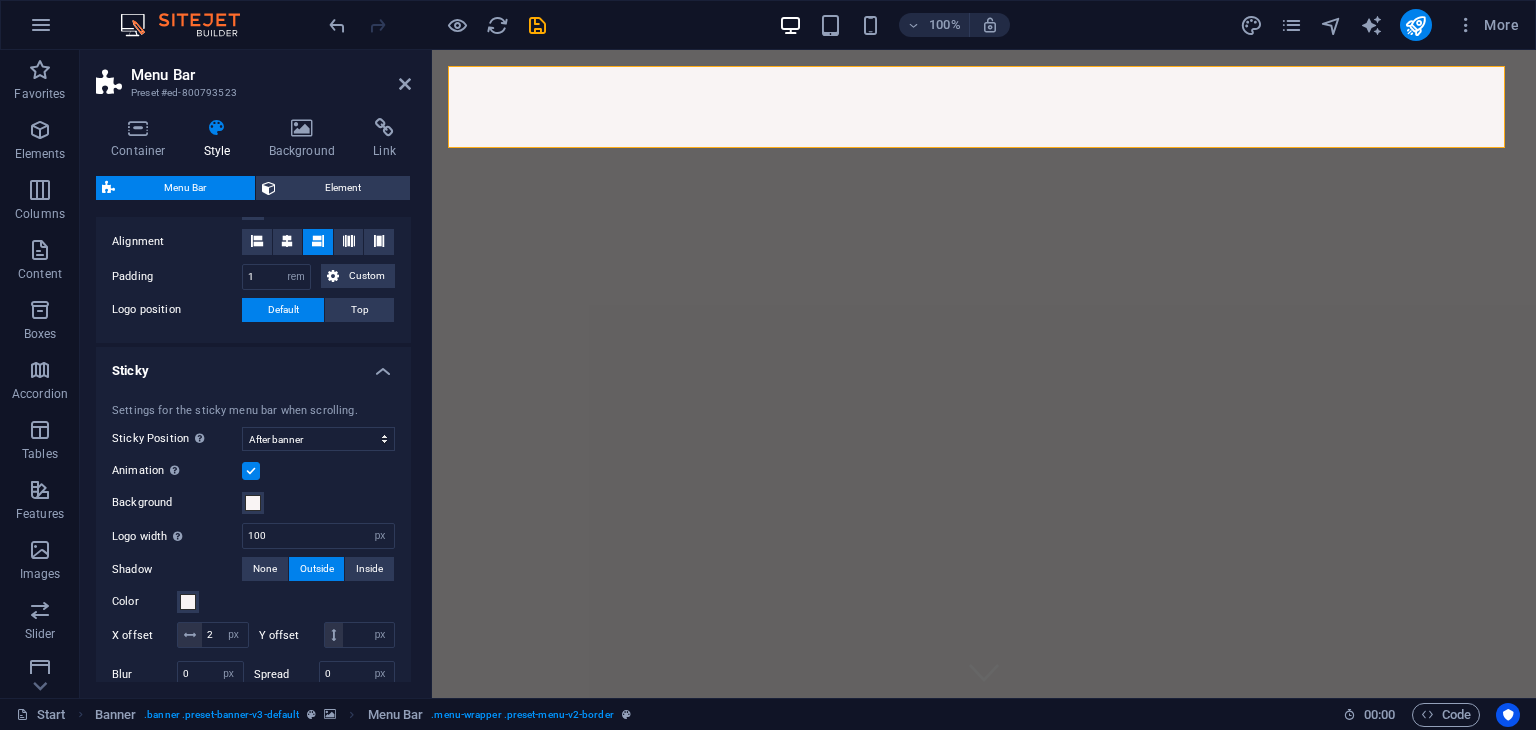 drag, startPoint x: 412, startPoint y: 452, endPoint x: 408, endPoint y: 476, distance: 24.33105 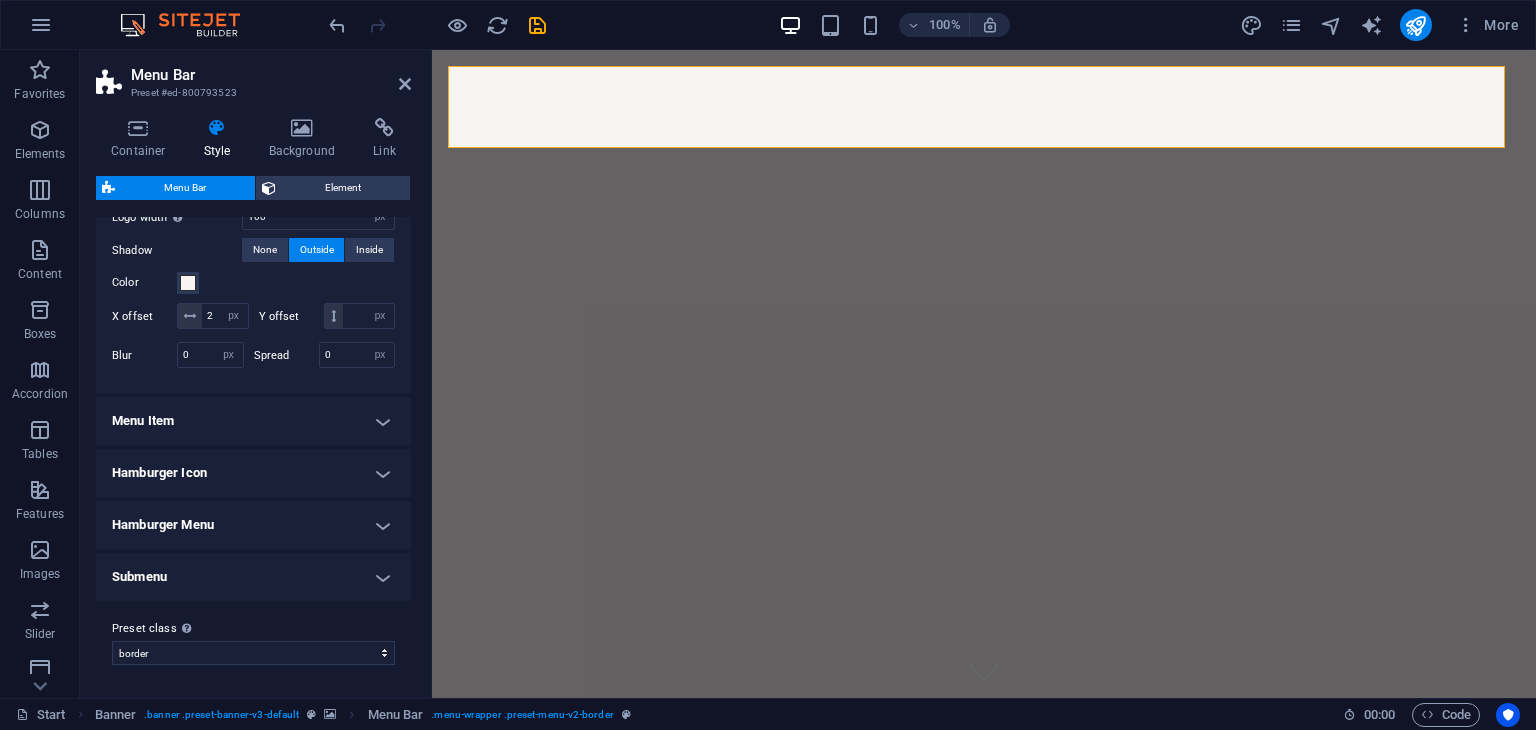 scroll, scrollTop: 745, scrollLeft: 0, axis: vertical 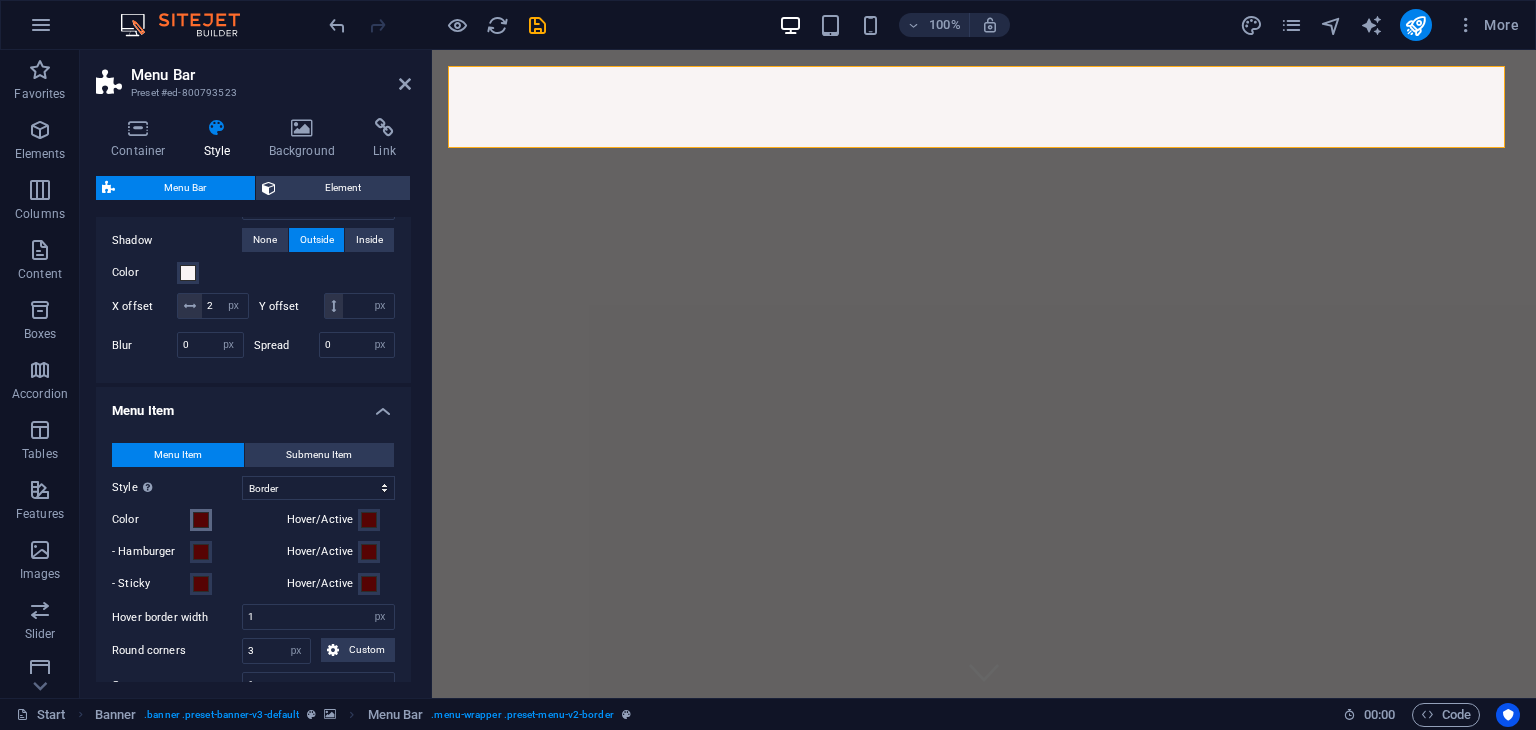 click at bounding box center [201, 520] 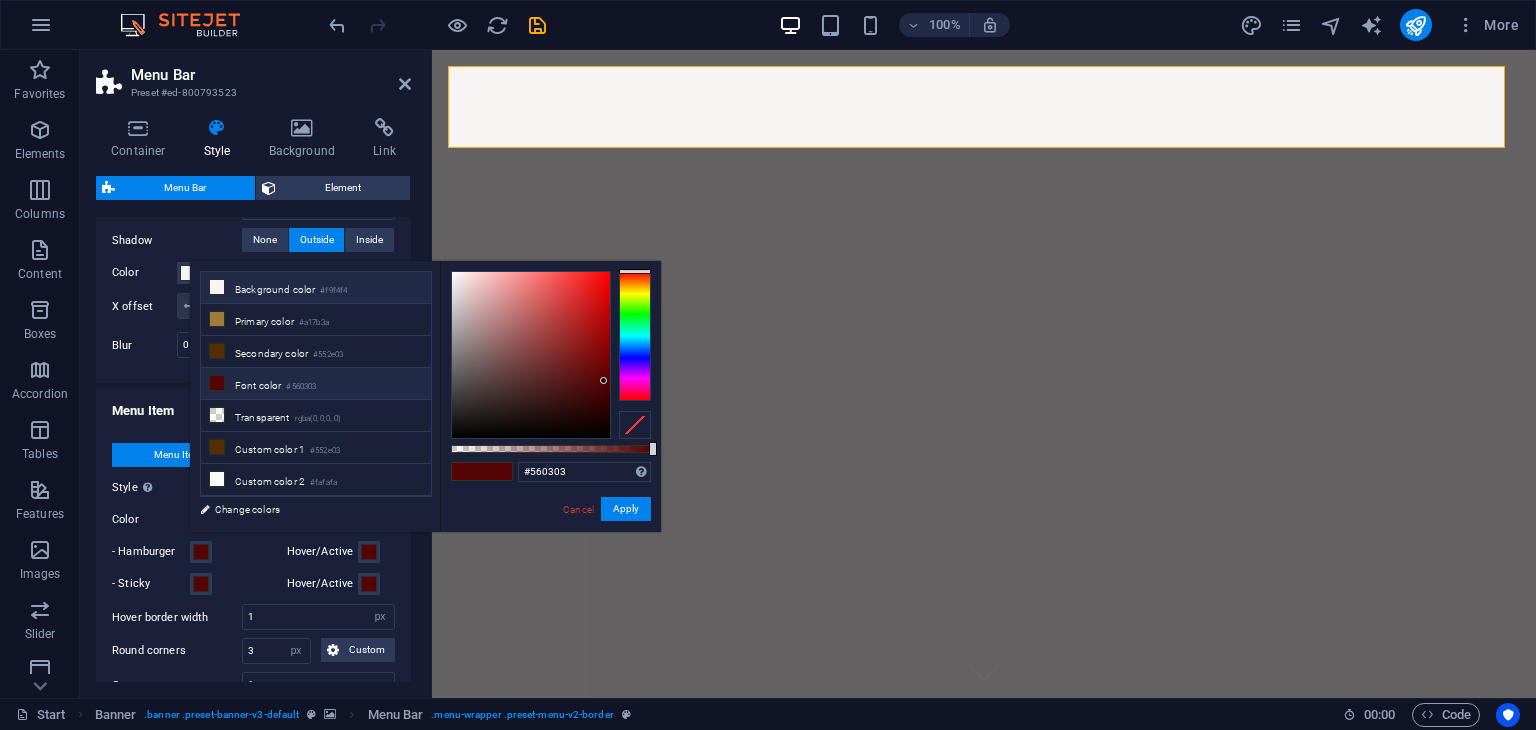click on "Background color
#f9f4f4" at bounding box center (316, 288) 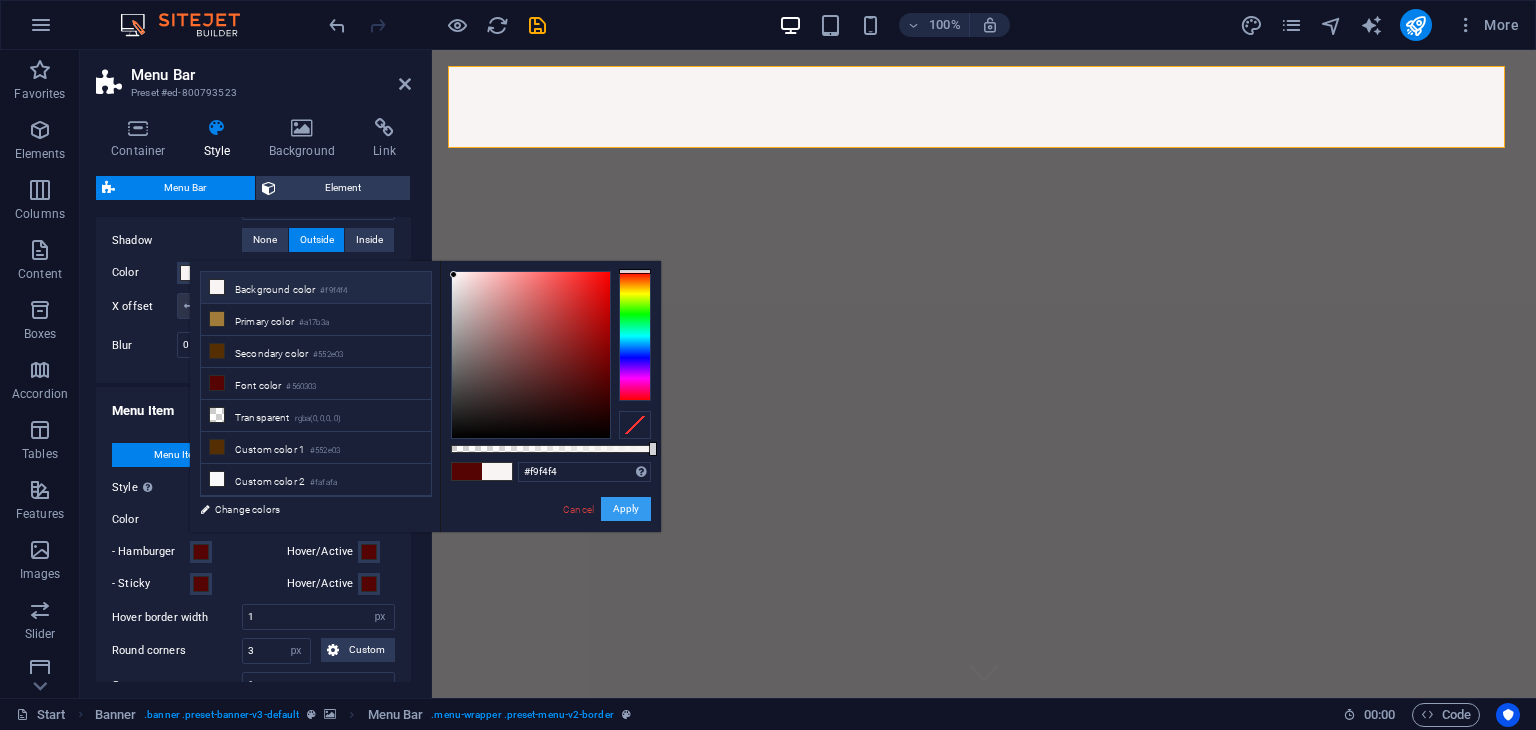 click on "Apply" at bounding box center [626, 509] 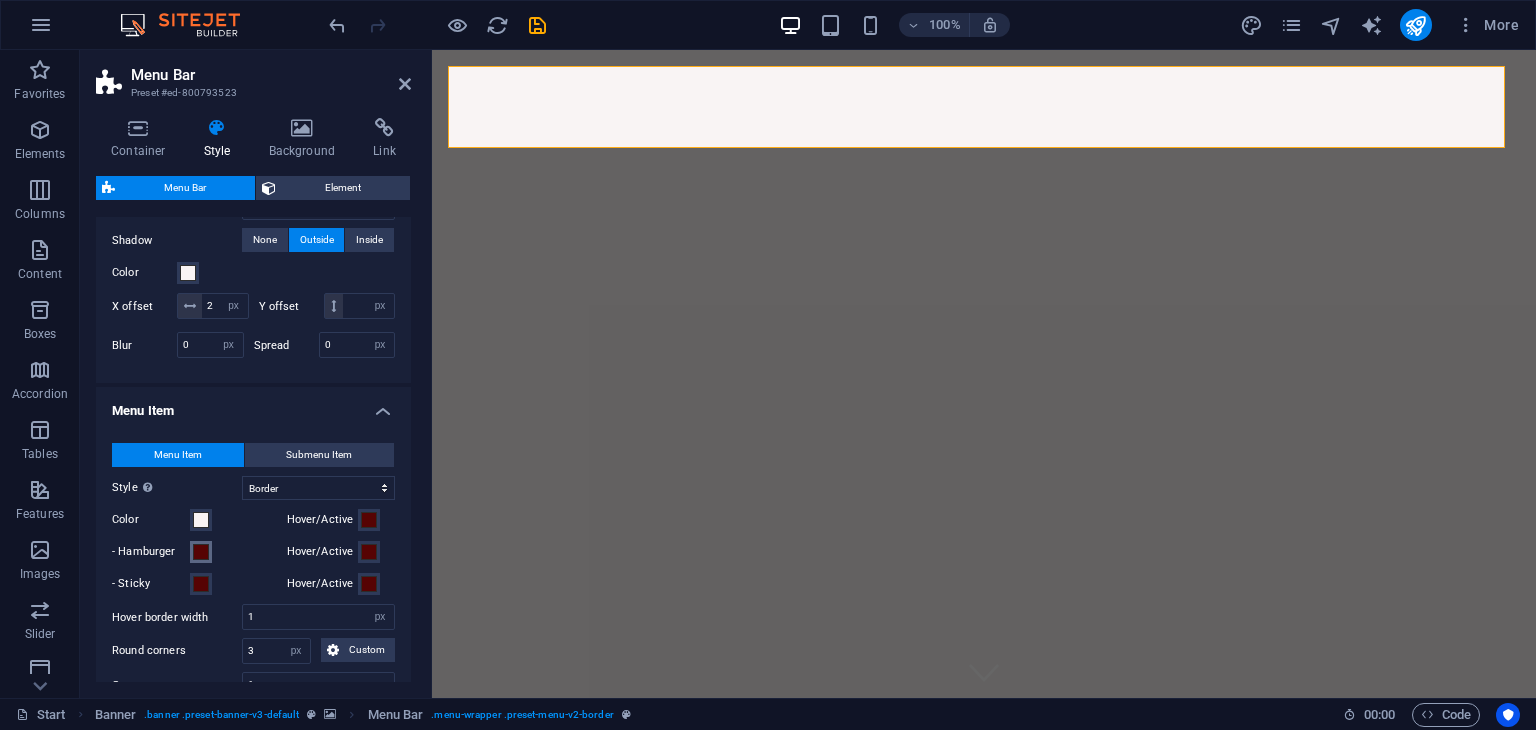 click at bounding box center (201, 552) 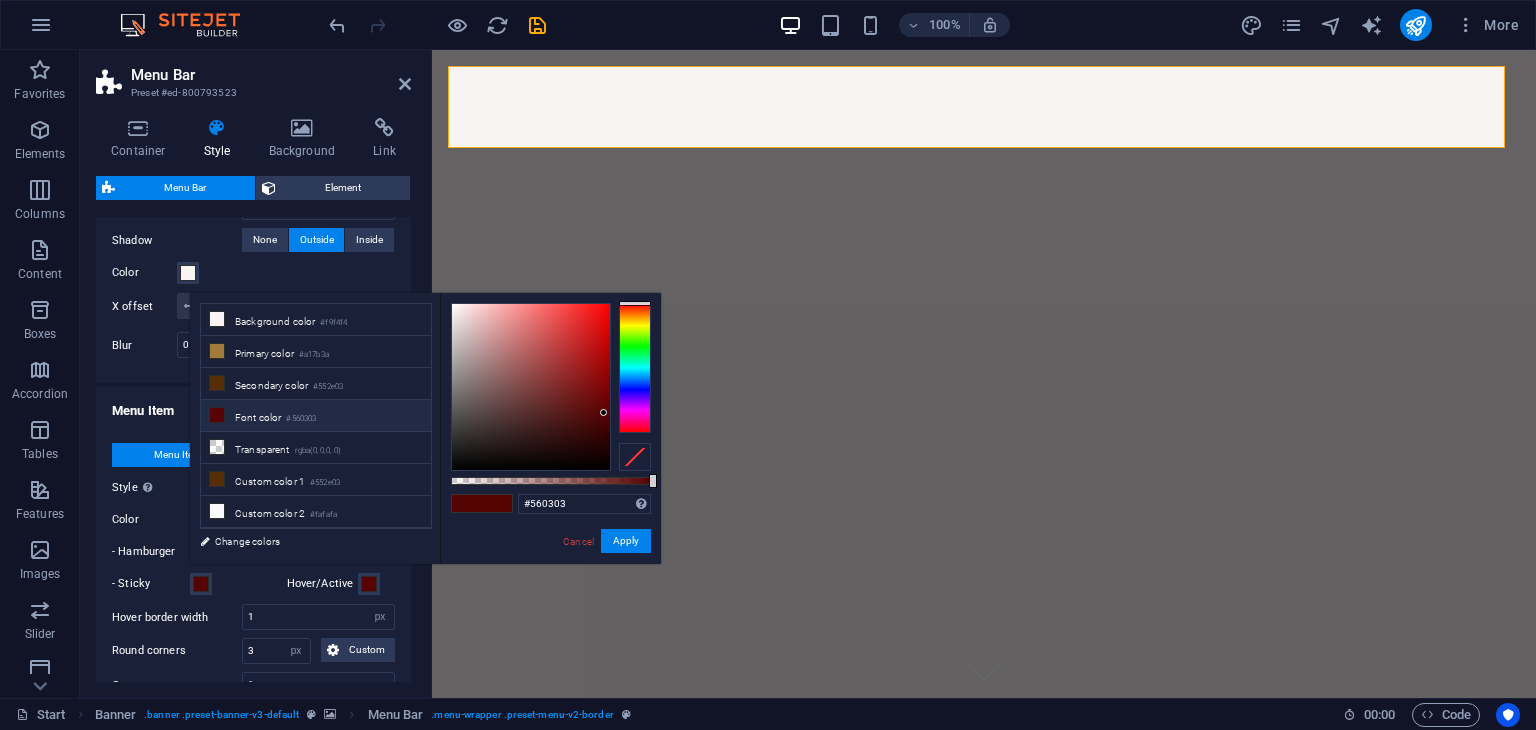 select 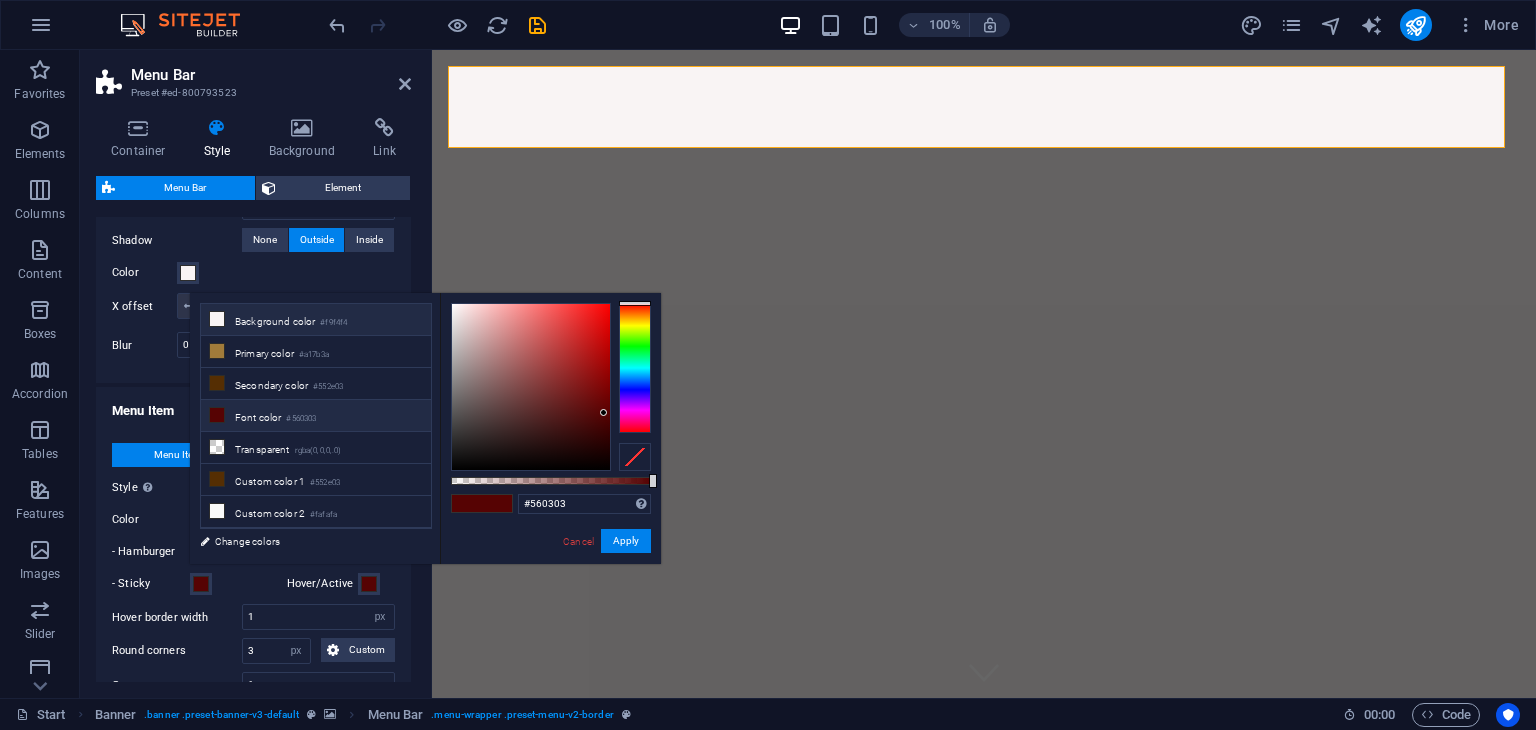 click on "Background color
#f9f4f4" at bounding box center [316, 320] 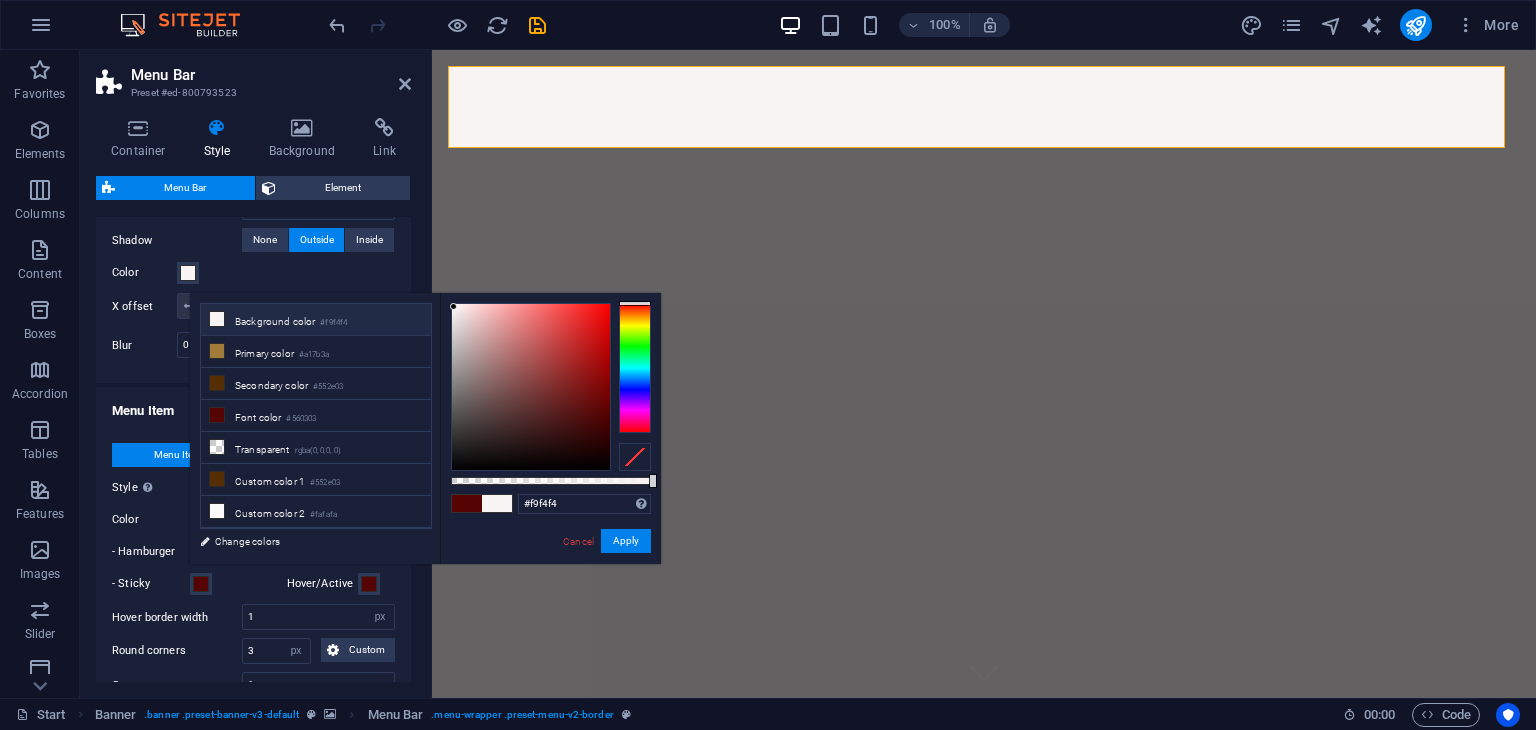 click on "Container Style Background Link Size Height Default px rem % vh vw Min. height None px rem % vh vw Width Default px rem % em vh vw Min. width None px rem % vh vw Content width Default Custom width Width Default px rem % em vh vw Min. width None px rem % vh vw Default padding Custom spacing Default content width and padding can be changed under Design. Edit design Layout (Flexbox) Alignment Determines the flex direction. Default Main axis Determine how elements should behave along the main axis inside this container (justify content). Default Side axis Control the vertical direction of the element inside of the container (align items). Default Wrap Default On Off Fill Controls the distances and direction of elements on the y-axis across several lines (align content). Default Accessibility ARIA helps assistive technologies (like screen readers) to understand the role, state, and behavior of web elements Role The ARIA role defines the purpose of an element.  None Alert Article Banner Comment Fan" at bounding box center [253, 400] 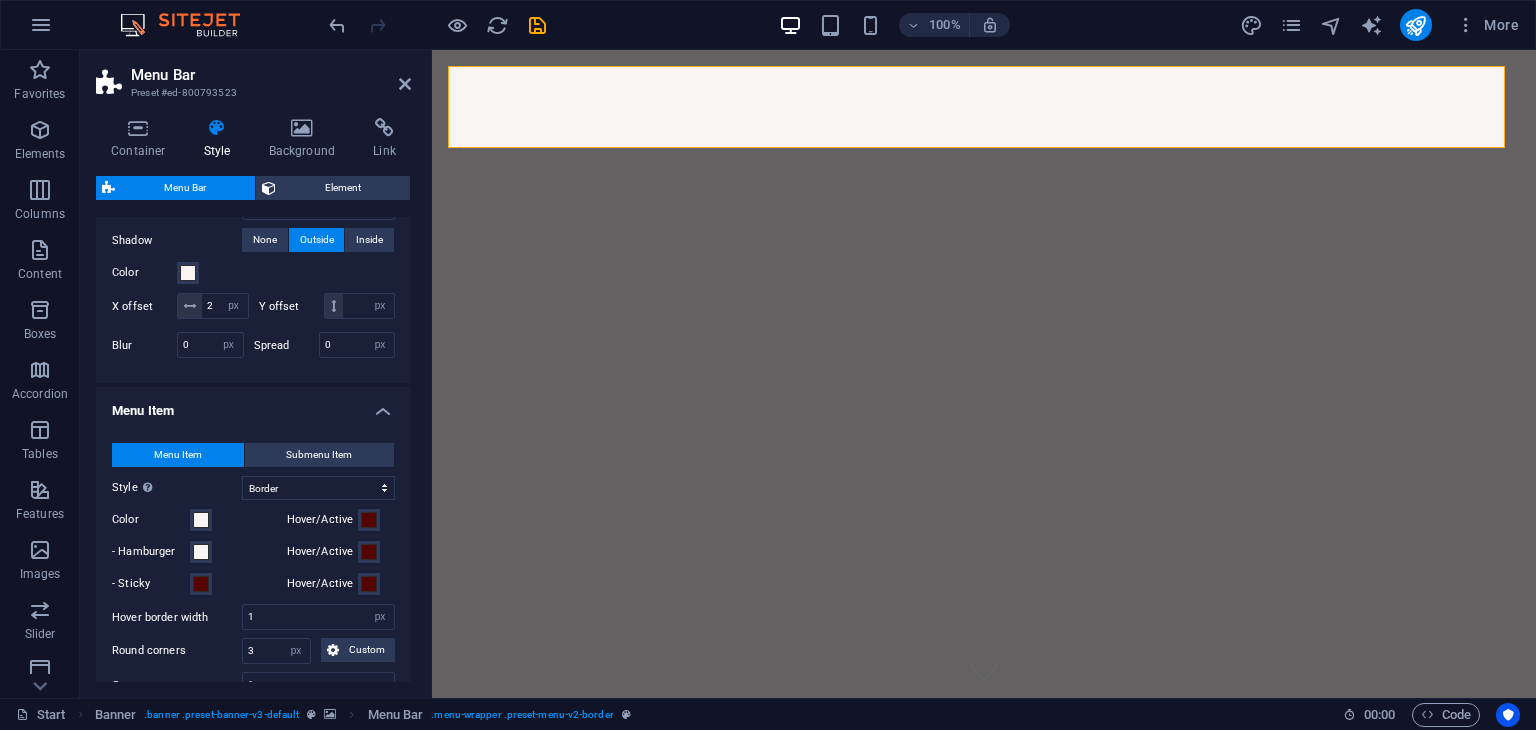 select 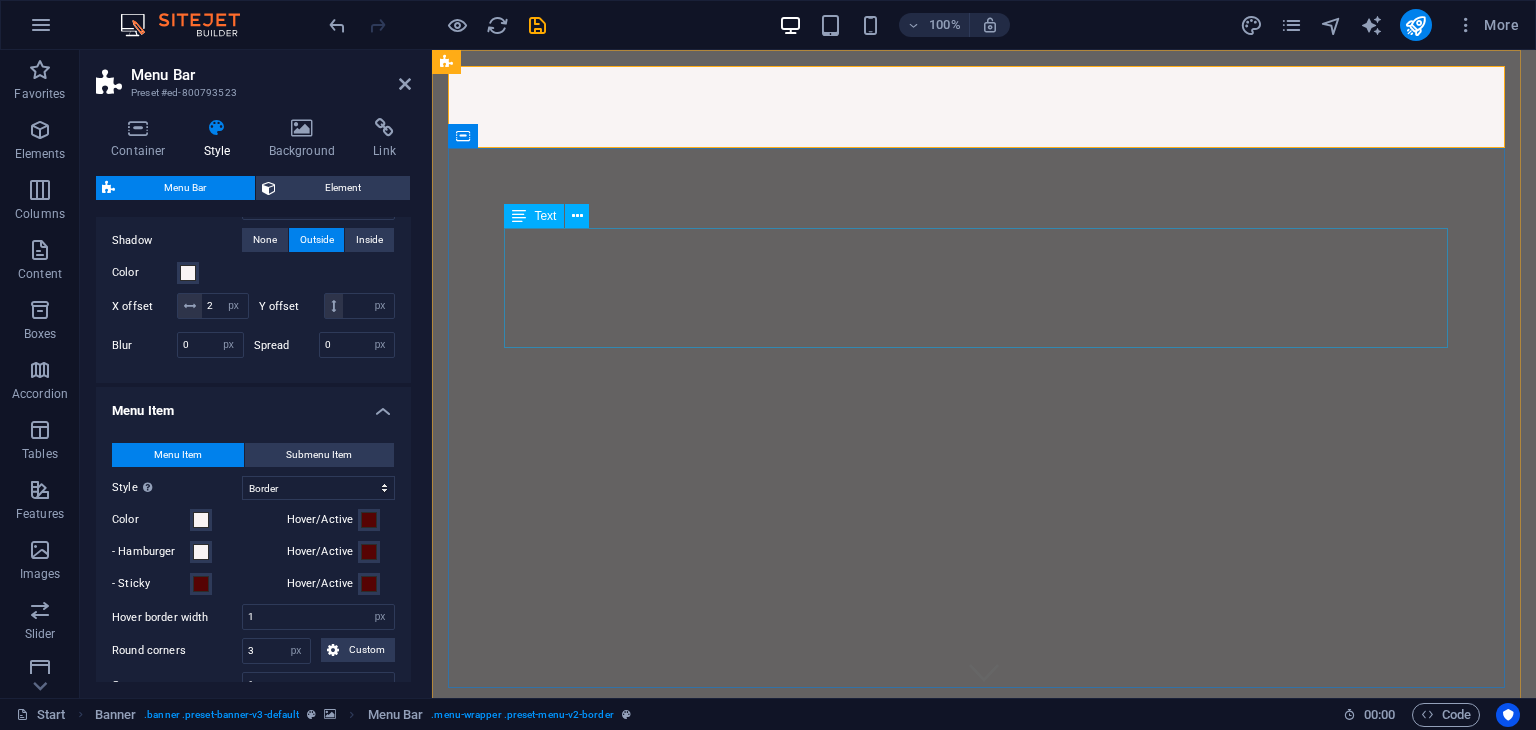 click on "No destination  is too far away" at bounding box center [984, 978] 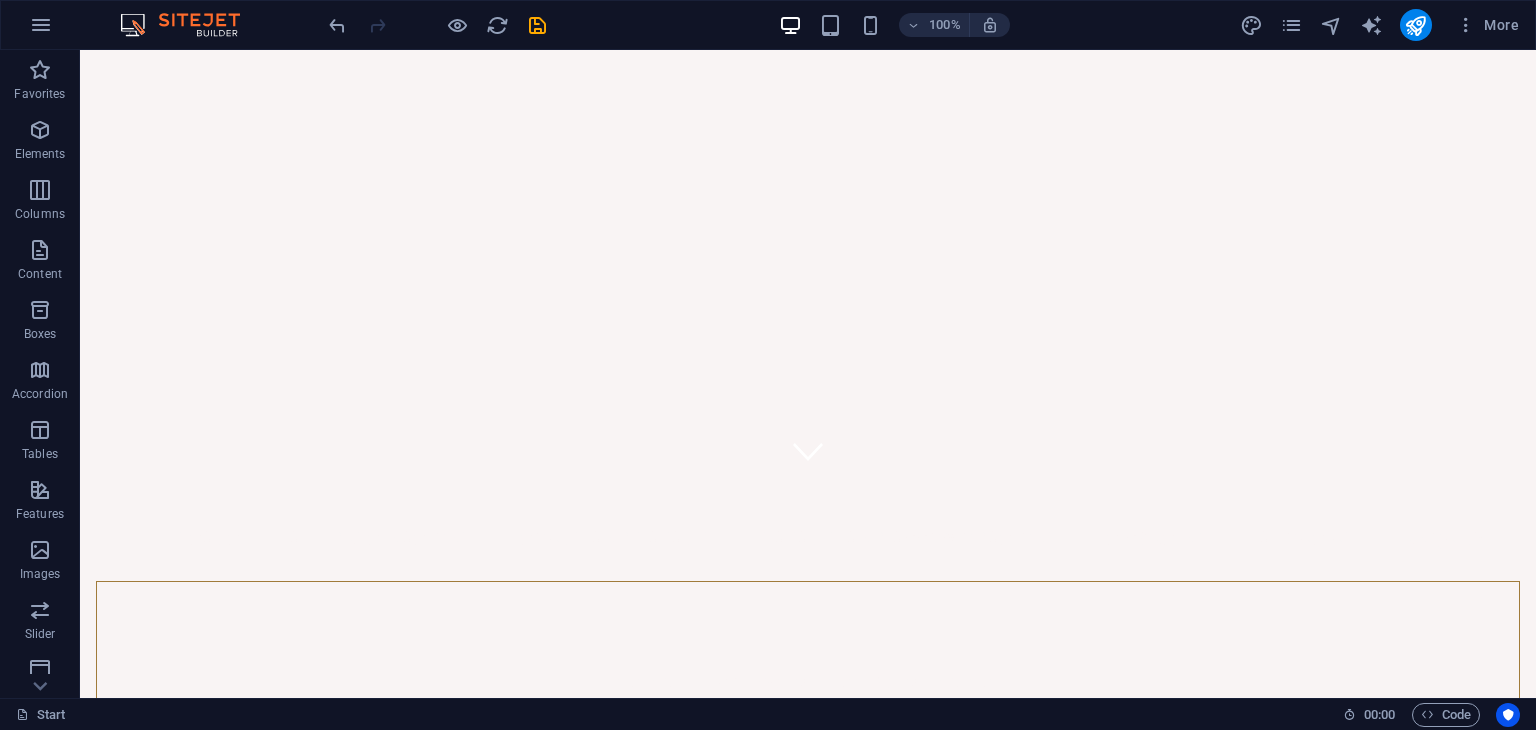 scroll, scrollTop: 0, scrollLeft: 0, axis: both 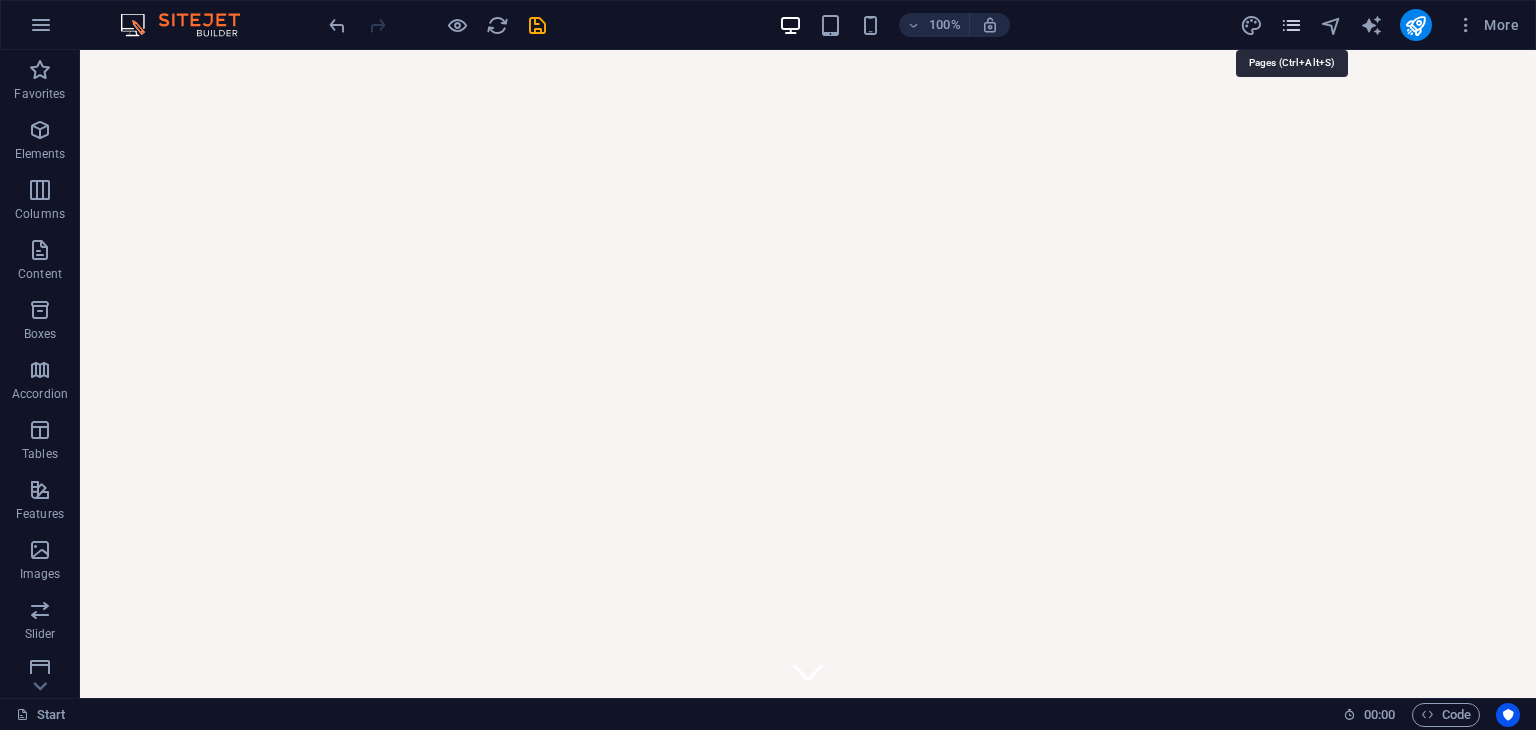 click at bounding box center [1291, 25] 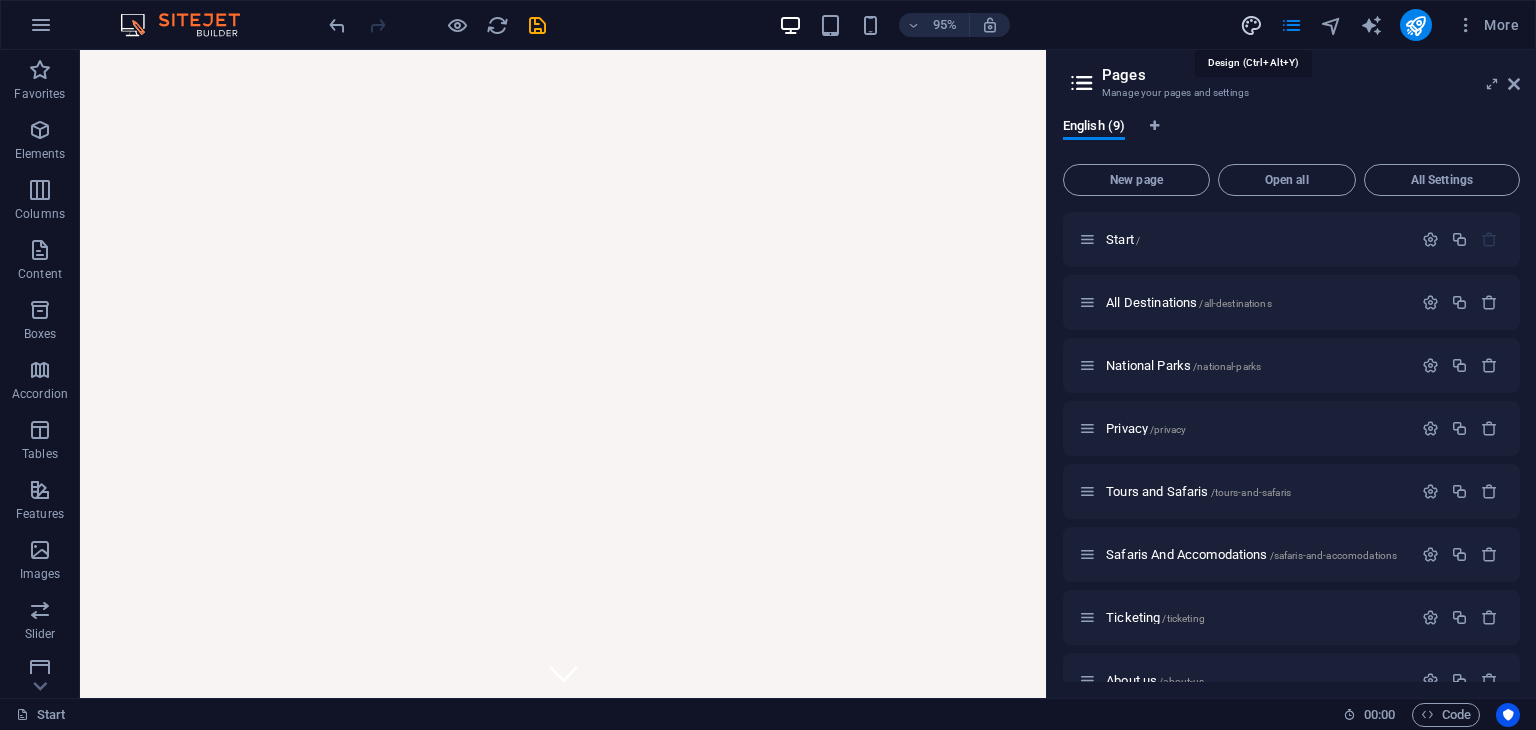 click at bounding box center (1251, 25) 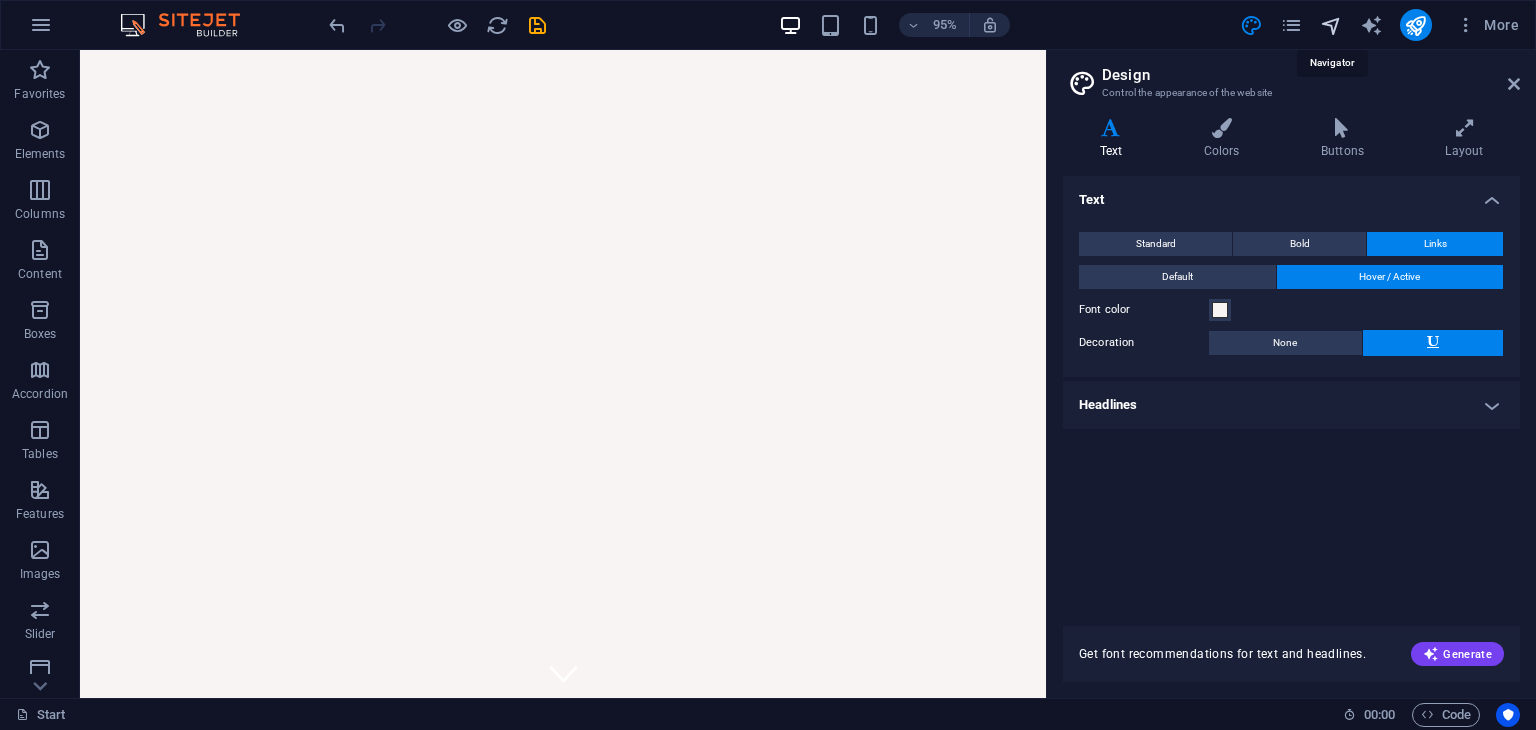 click at bounding box center (1331, 25) 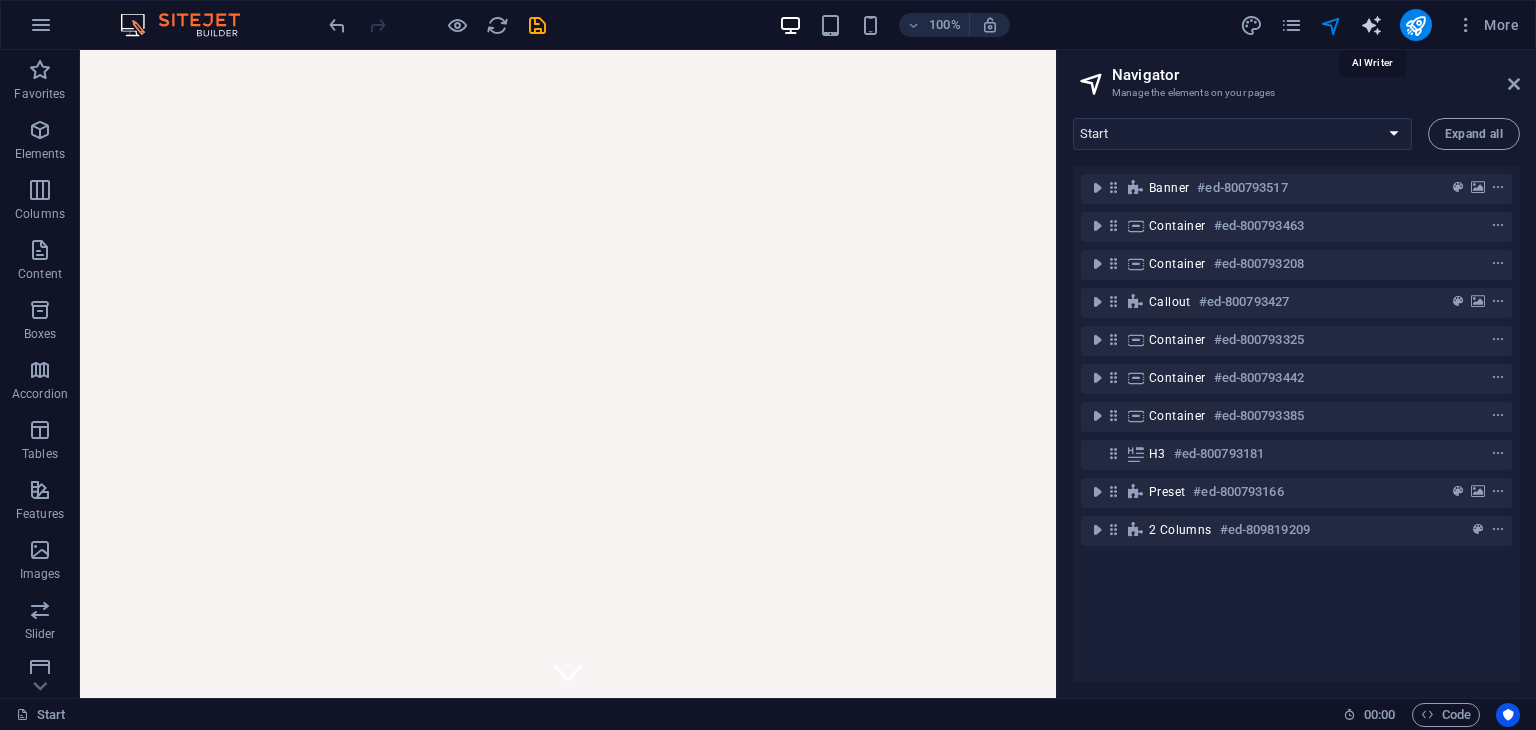 click at bounding box center (1371, 25) 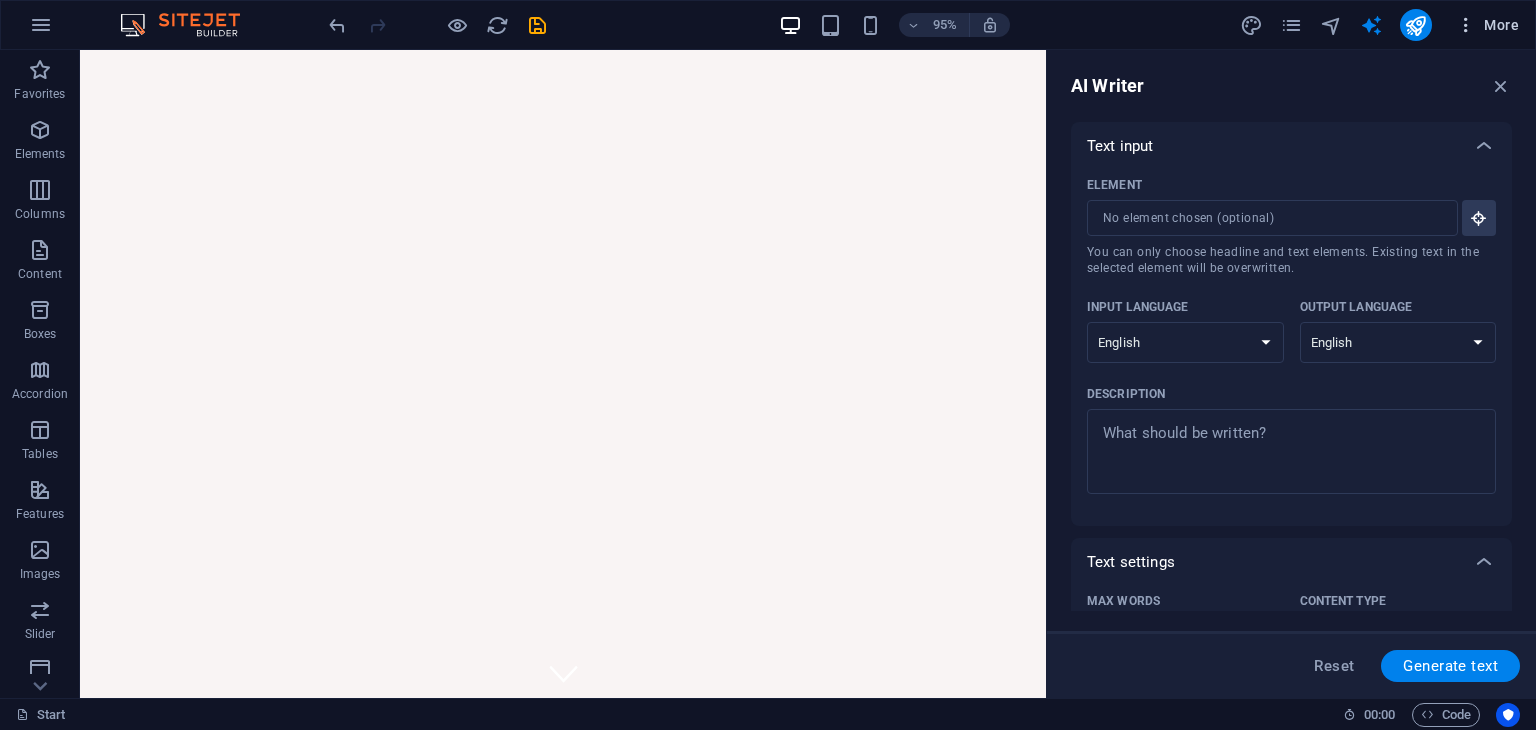 click at bounding box center [1466, 25] 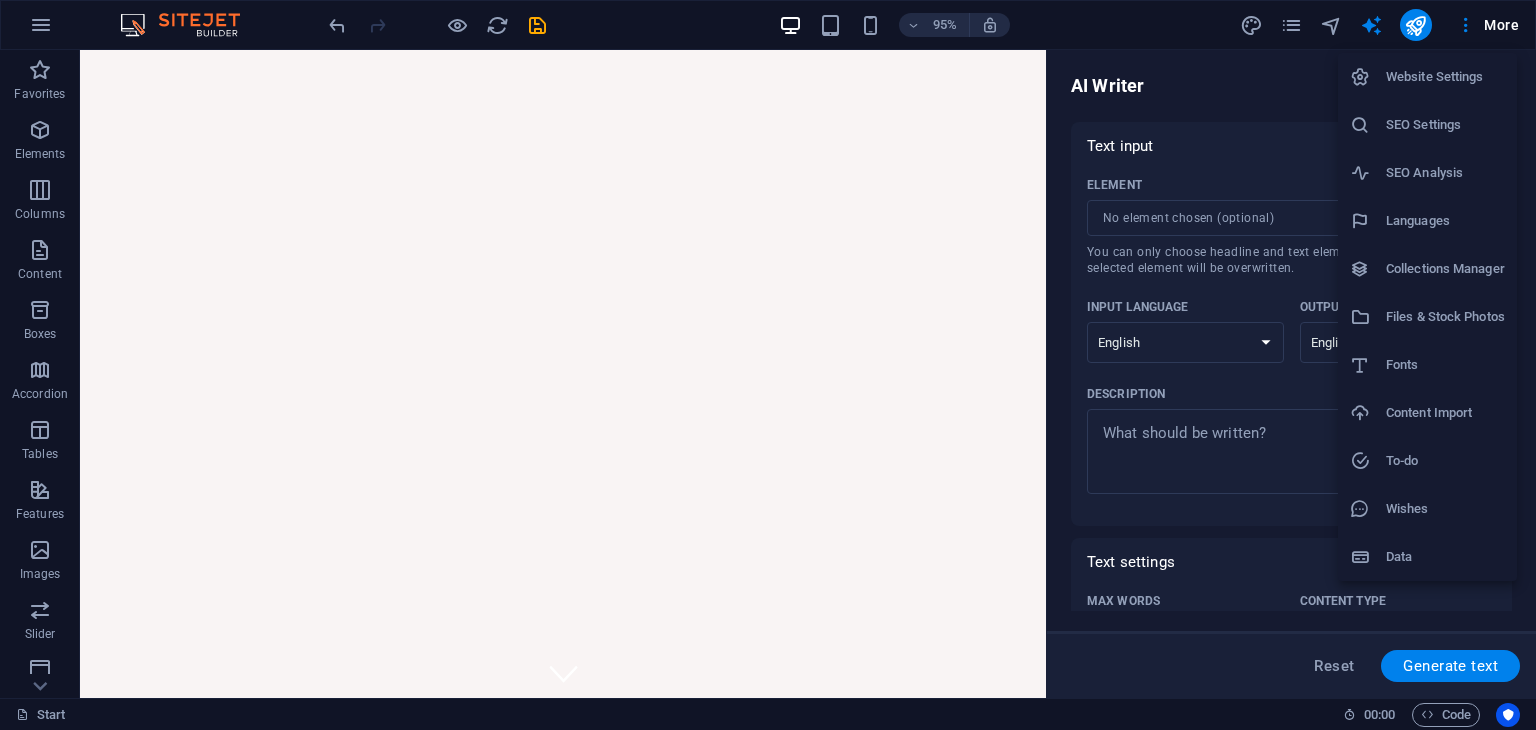 click at bounding box center (768, 365) 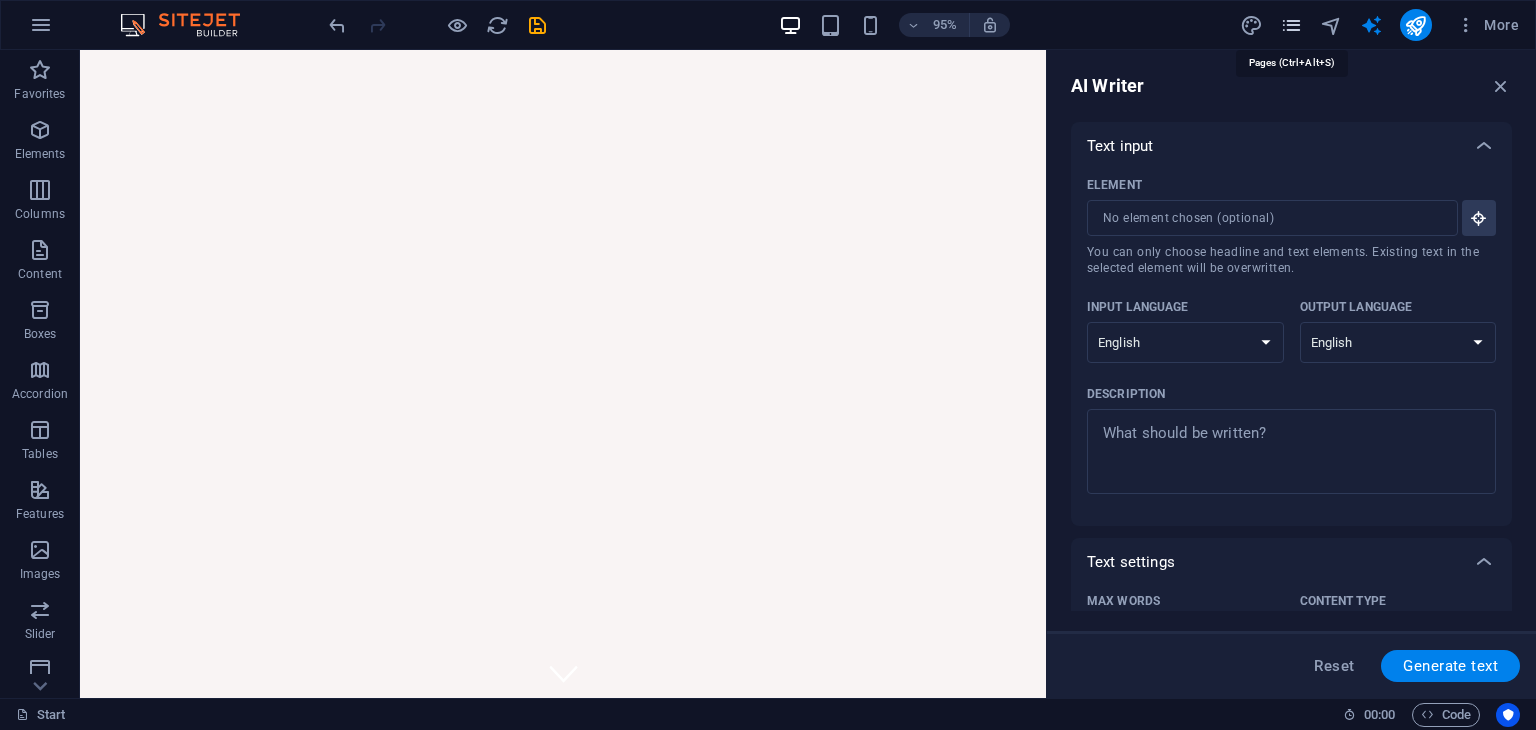 click at bounding box center [1291, 25] 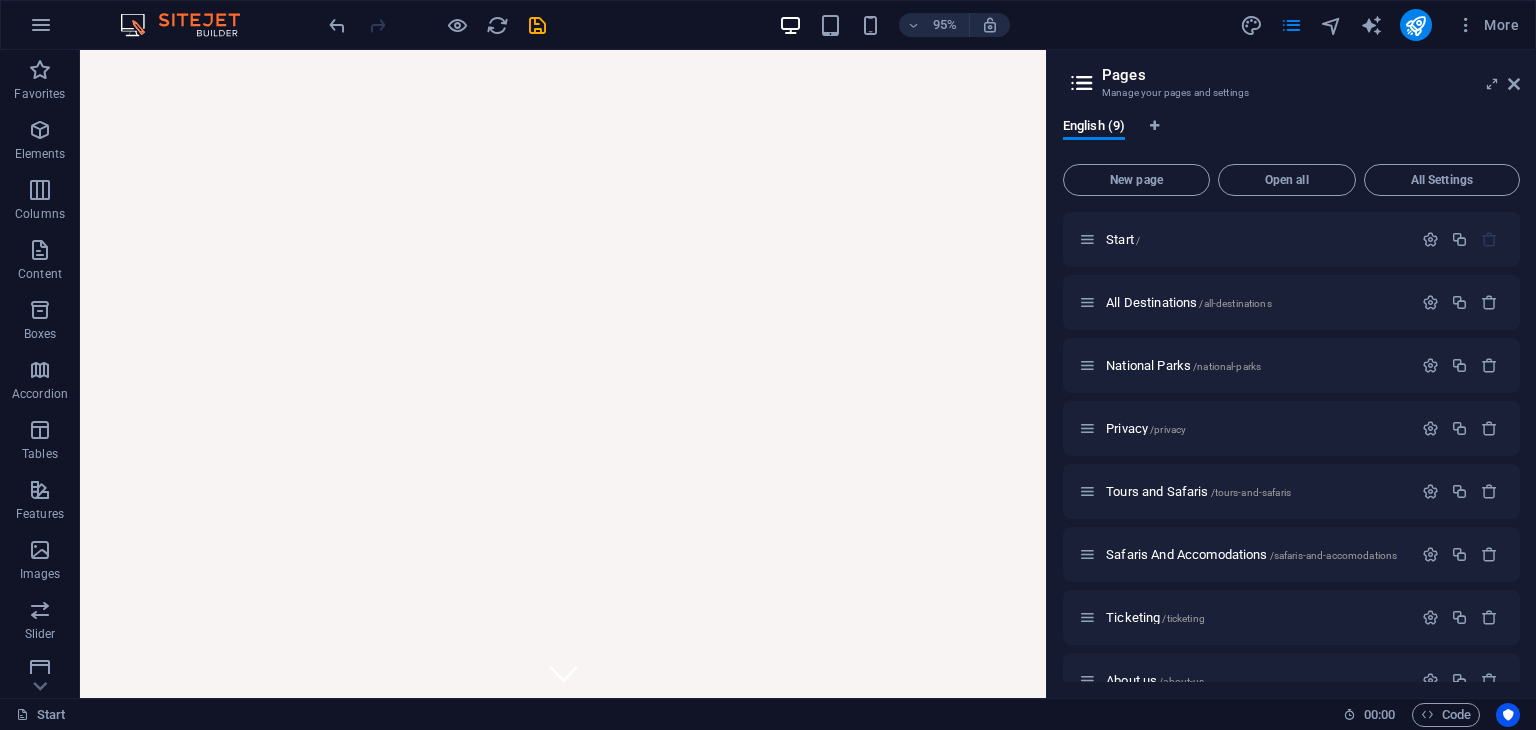 click on "95% More" at bounding box center [926, 25] 